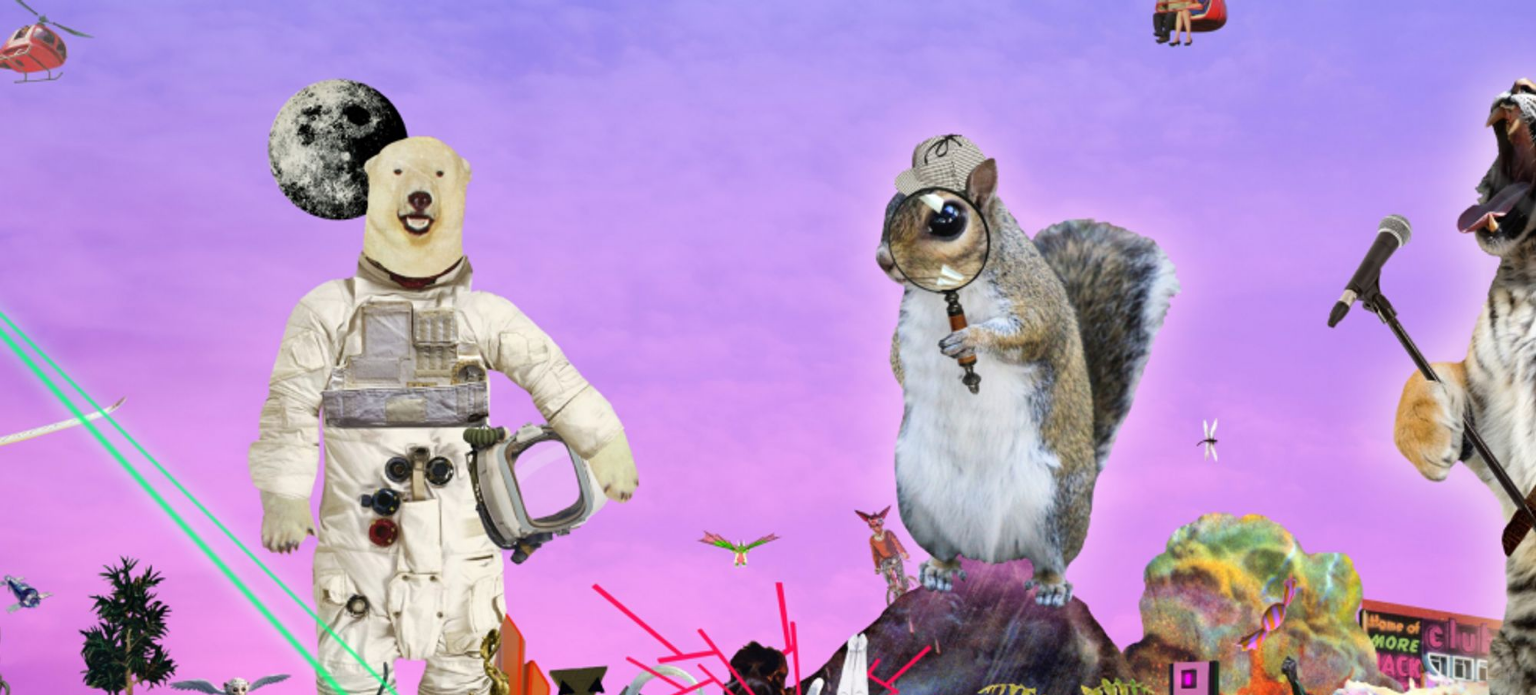 scroll, scrollTop: 0, scrollLeft: 0, axis: both 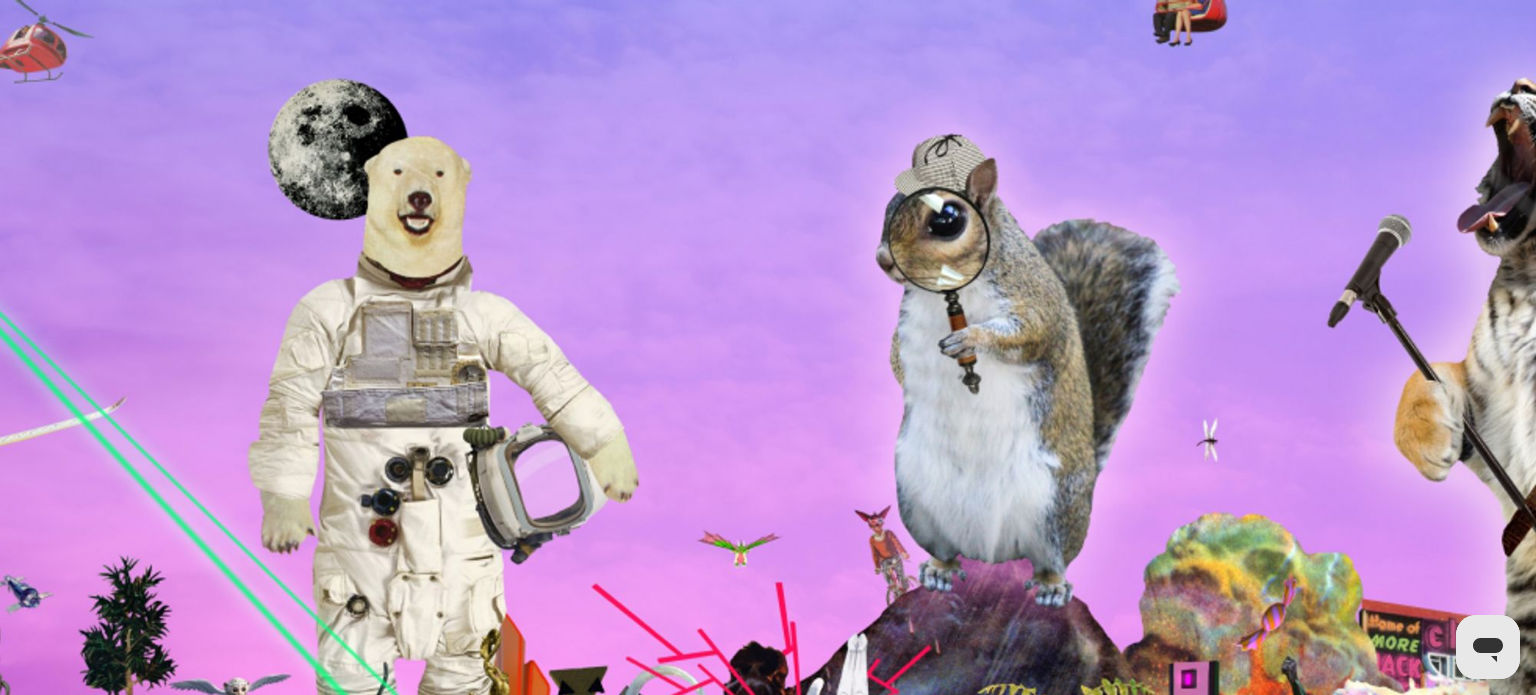 click on "Dart Harbour" at bounding box center [44, 7915] 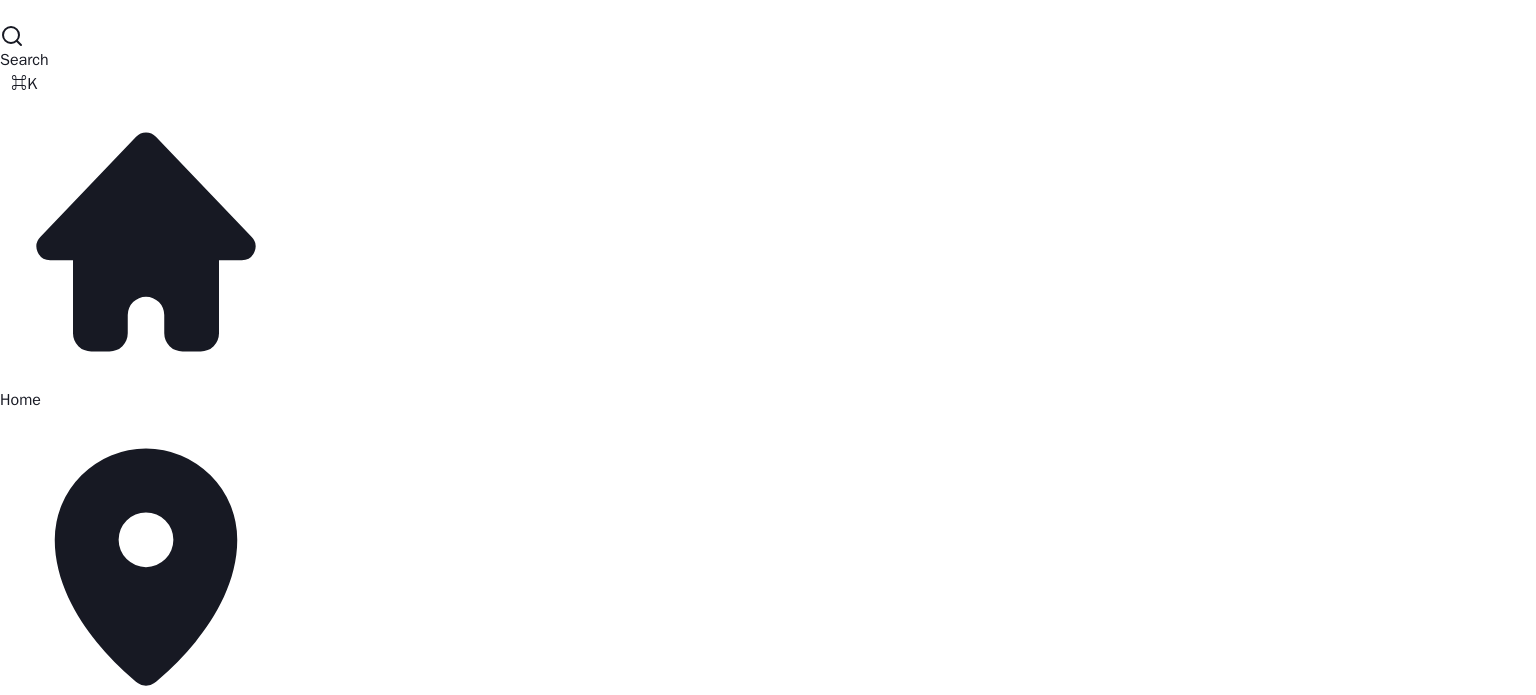 click on "Dart Harbour venue" at bounding box center [68, 716] 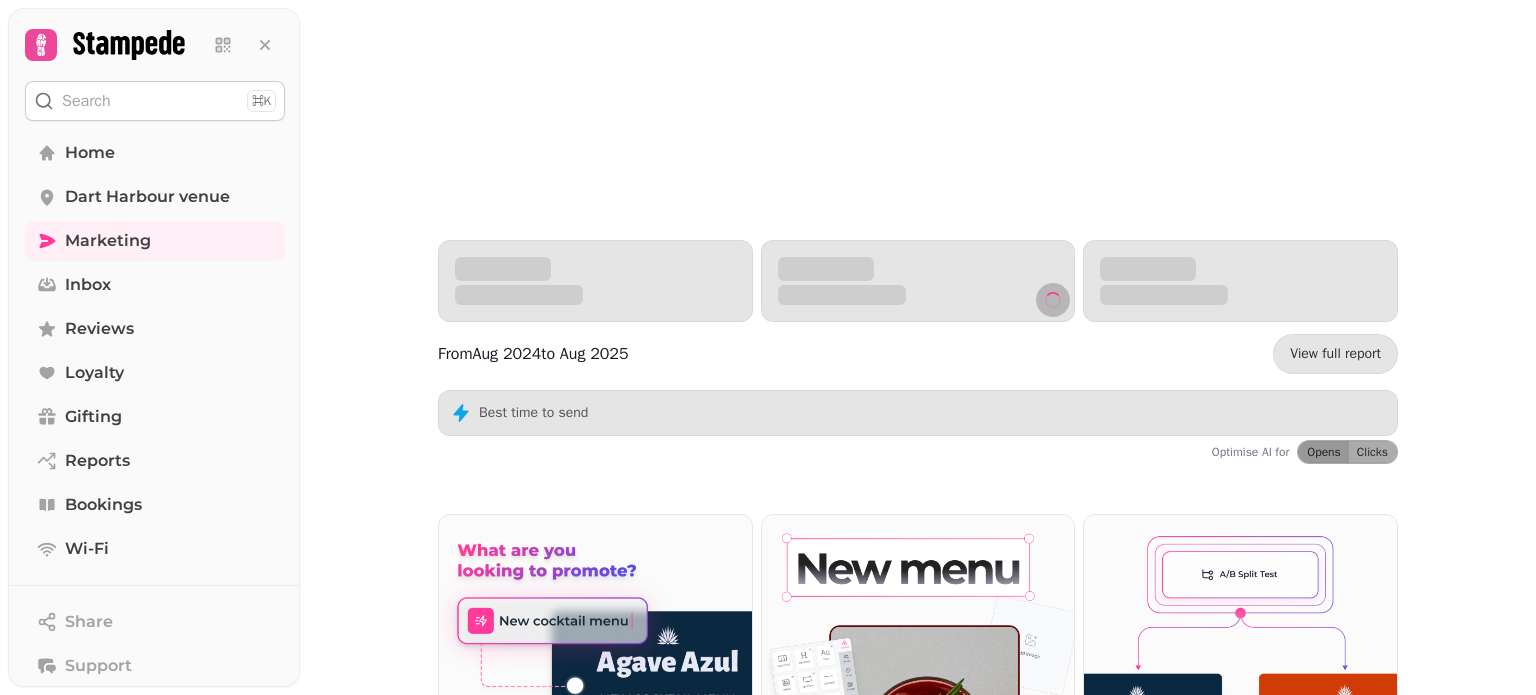 scroll, scrollTop: 0, scrollLeft: 0, axis: both 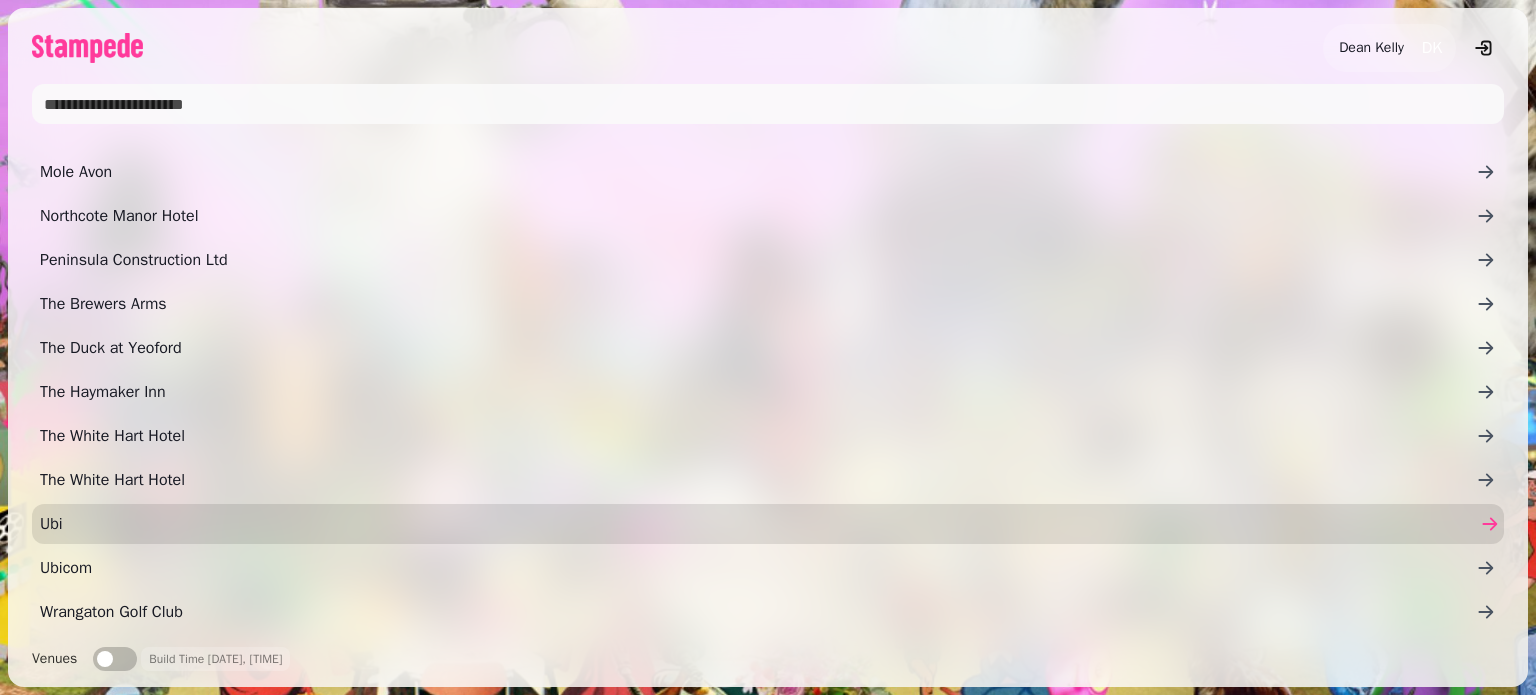 click on "Ubi" at bounding box center (758, 524) 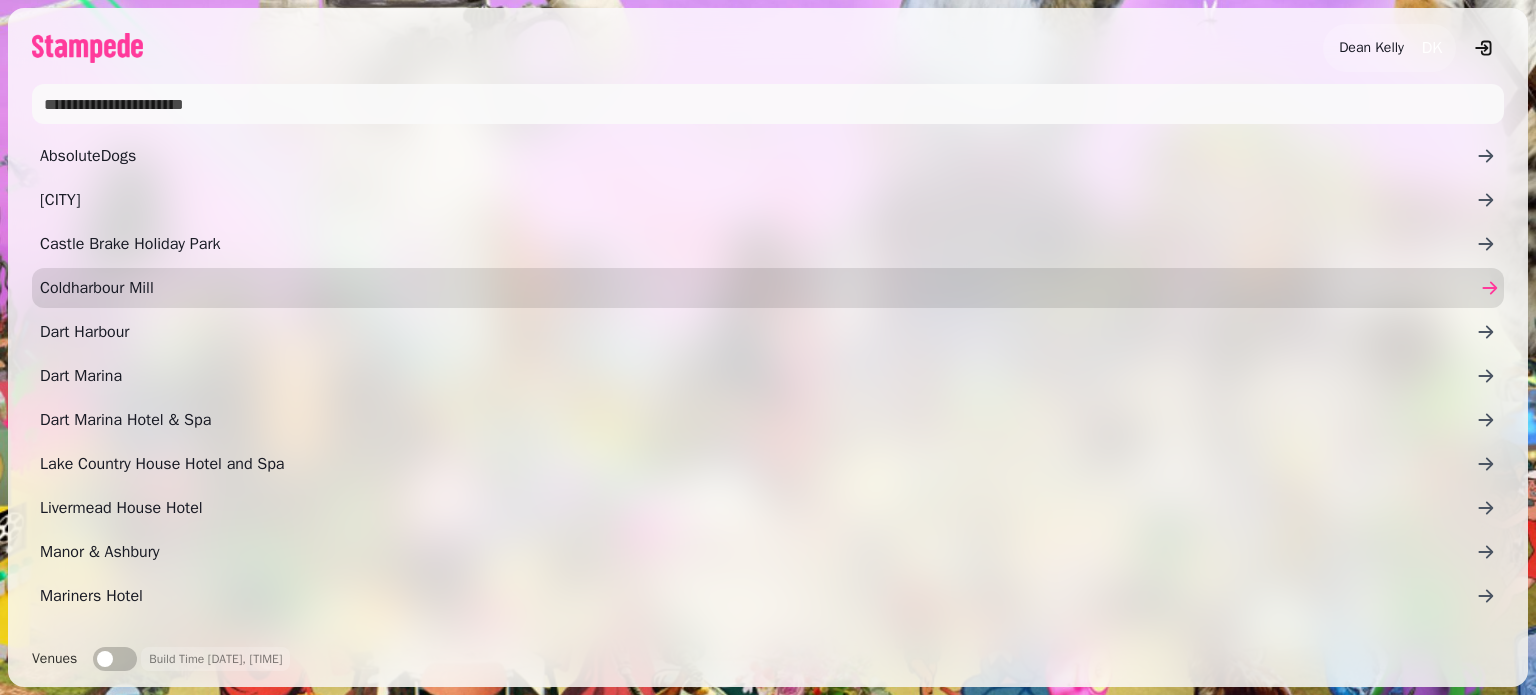 click on "Coldharbour Mill" at bounding box center [758, 288] 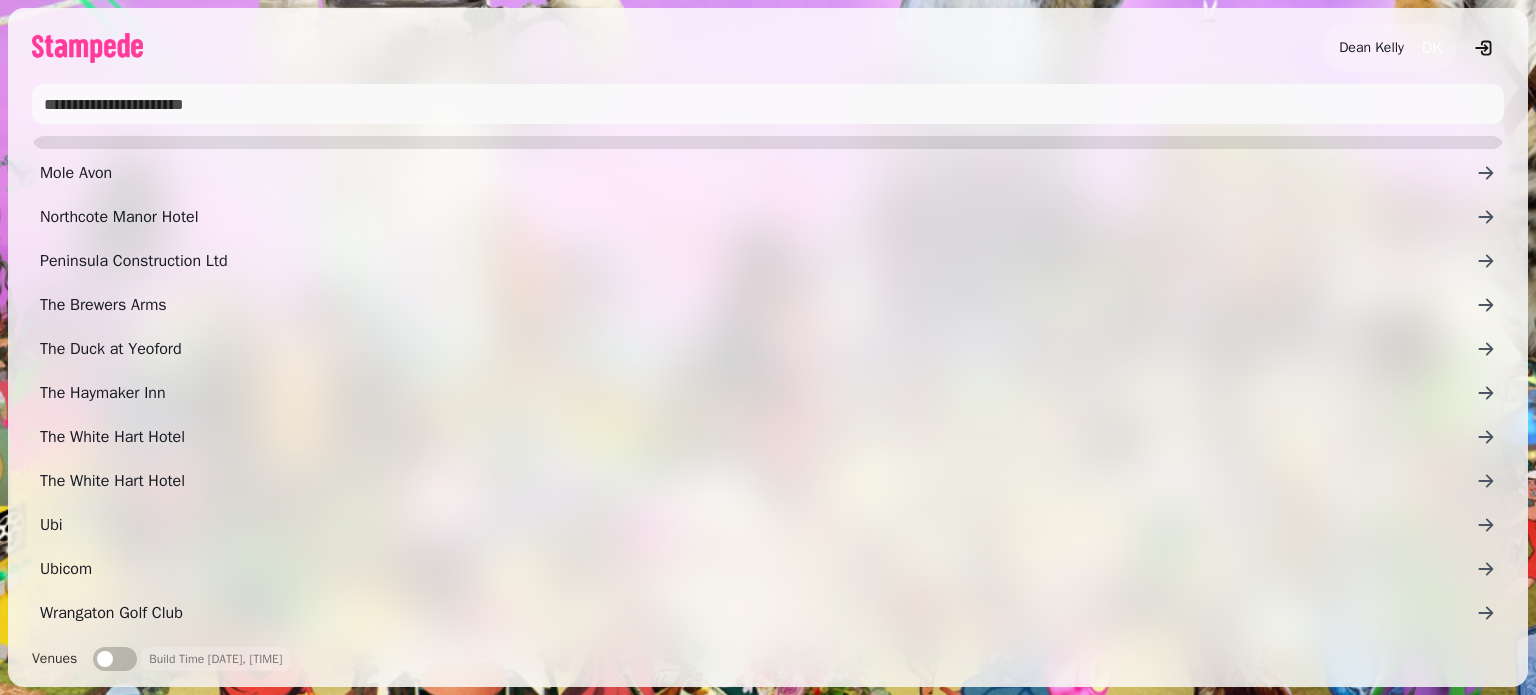 scroll, scrollTop: 468, scrollLeft: 0, axis: vertical 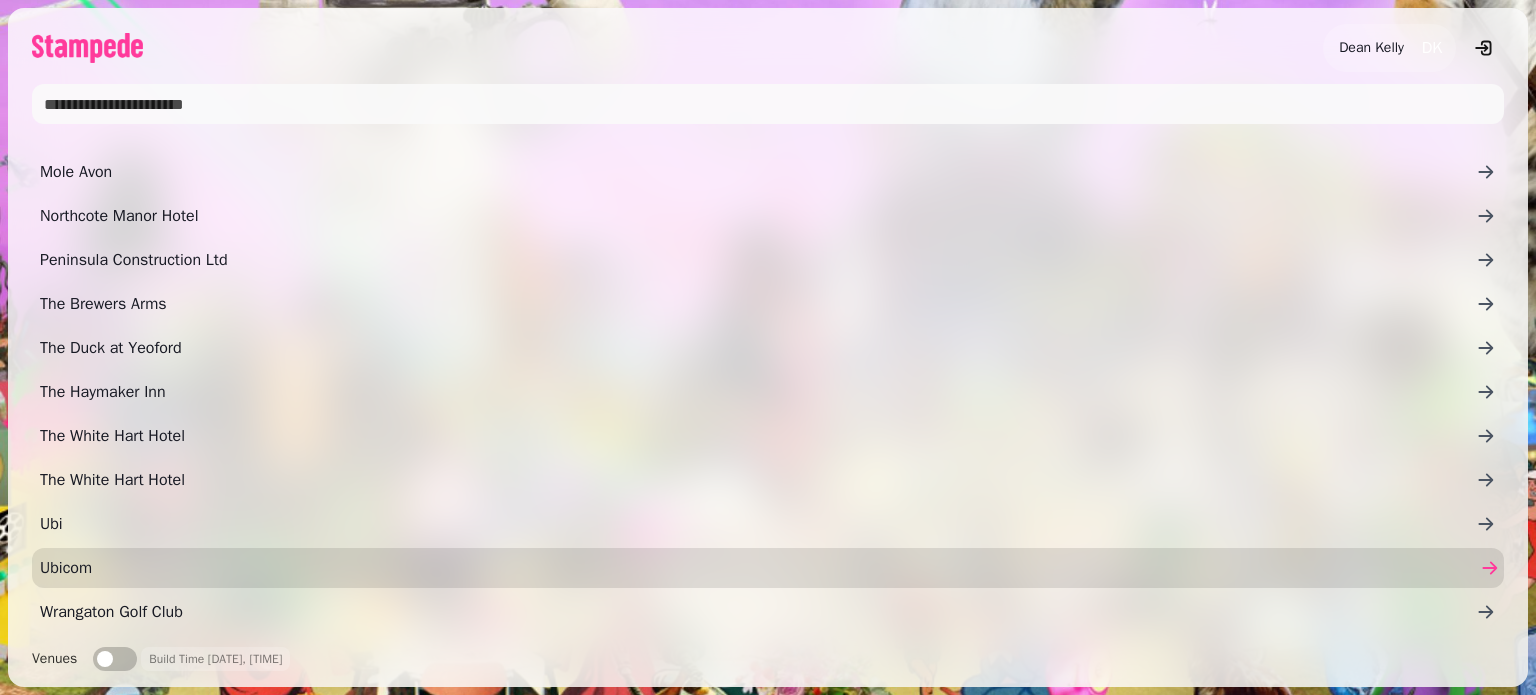click on "Ubicom" at bounding box center (758, 568) 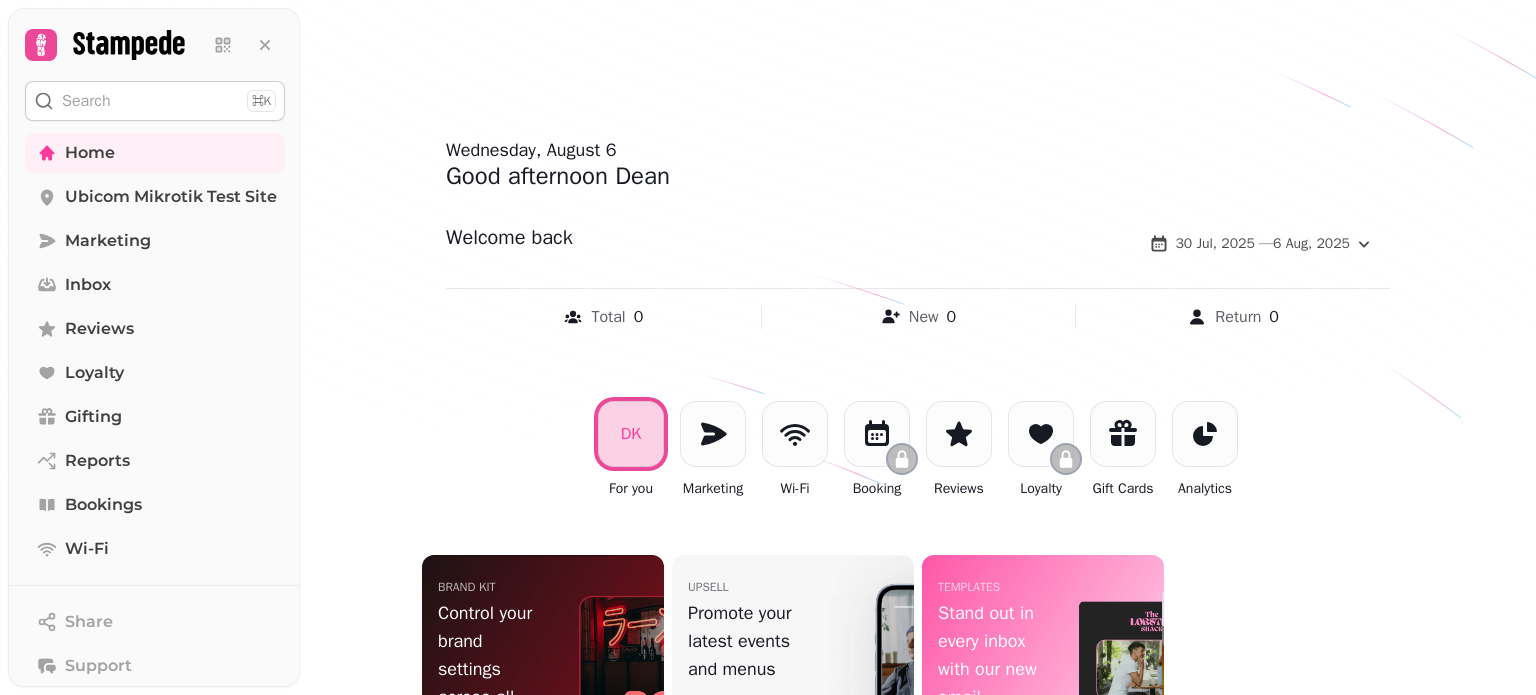 drag, startPoint x: 1525, startPoint y: 427, endPoint x: 1535, endPoint y: 555, distance: 128.39003 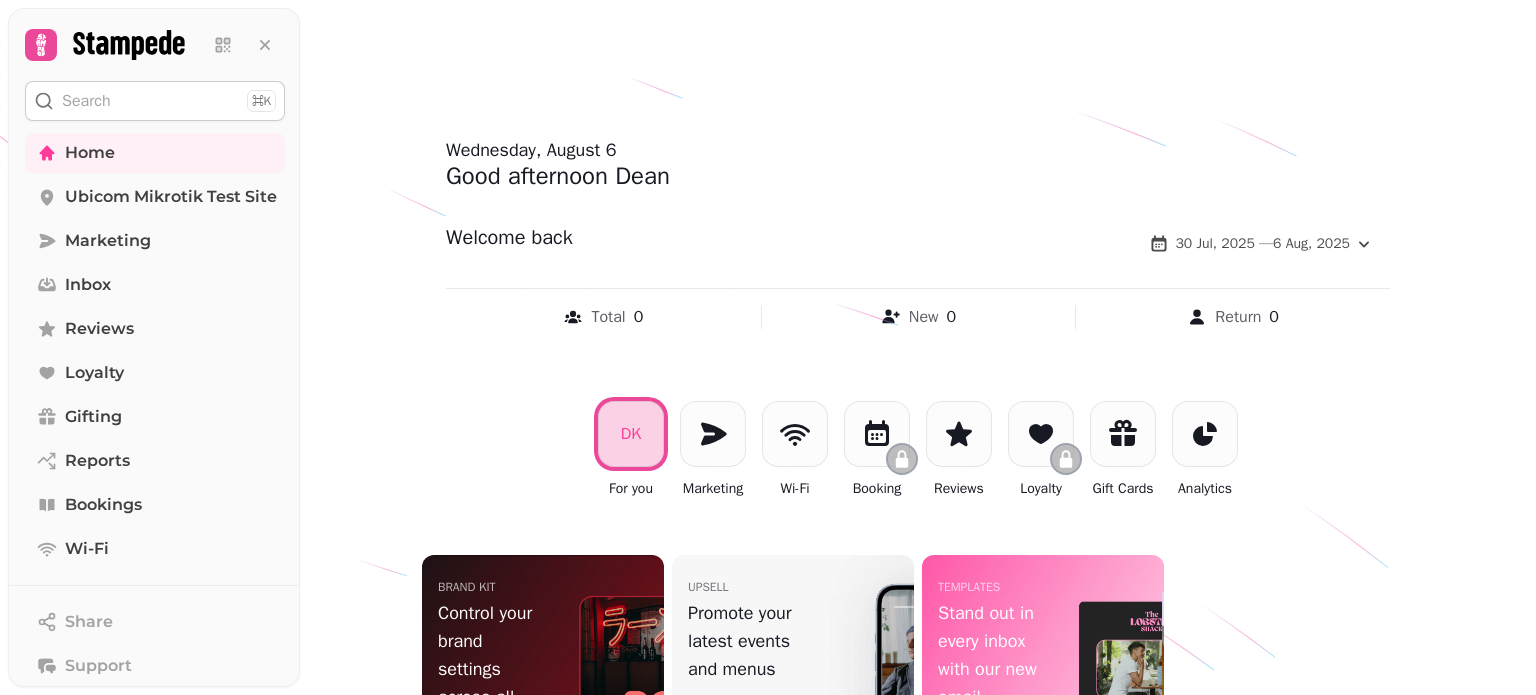 drag, startPoint x: 1527, startPoint y: 549, endPoint x: 1535, endPoint y: 300, distance: 249.12848 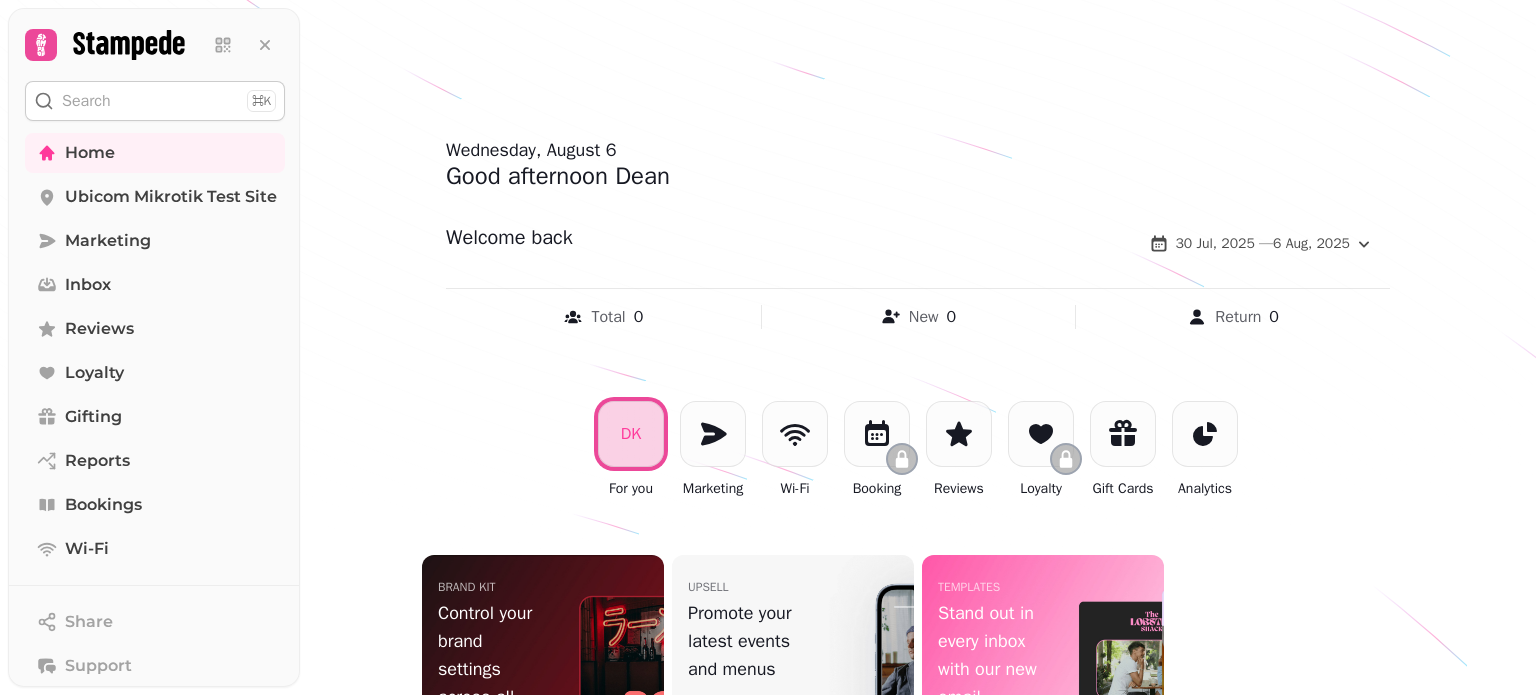 drag, startPoint x: 1533, startPoint y: 254, endPoint x: 1521, endPoint y: 422, distance: 168.42802 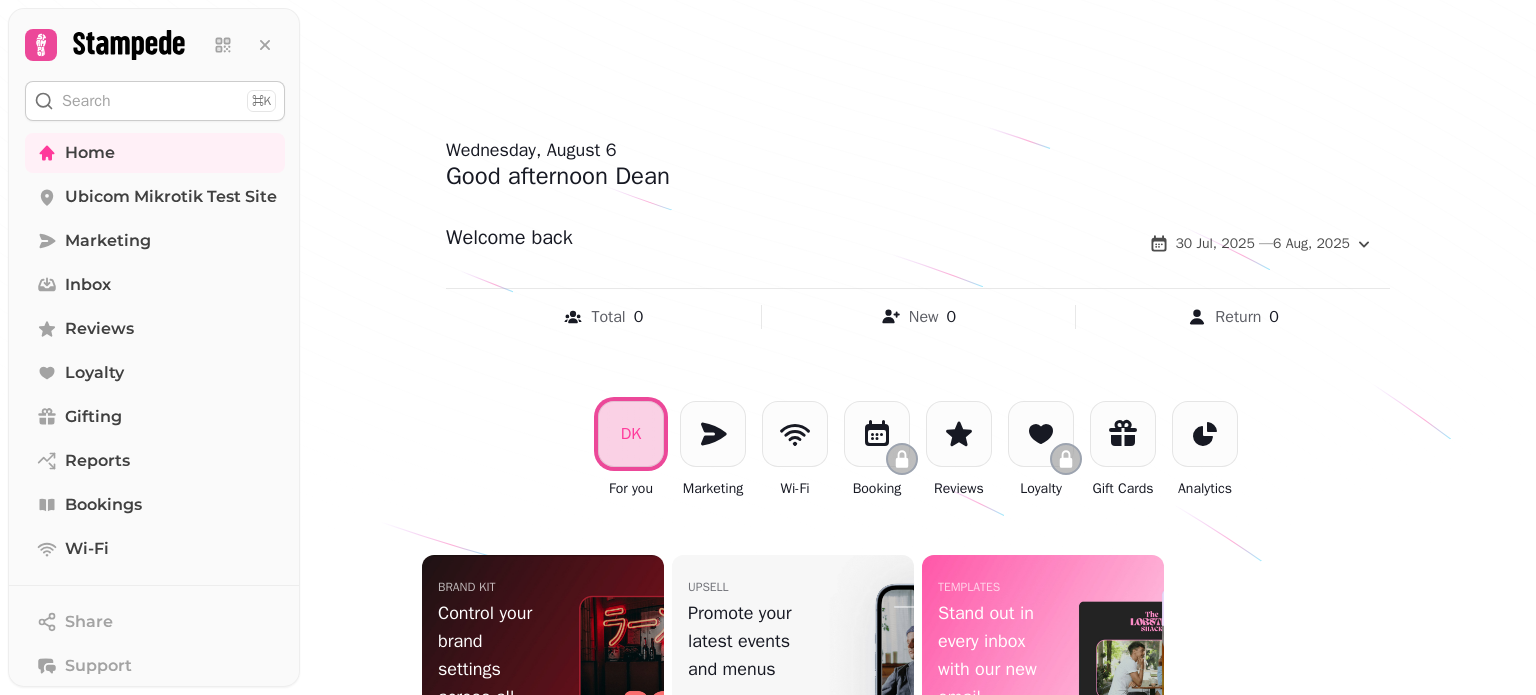 click at bounding box center (768, 347) 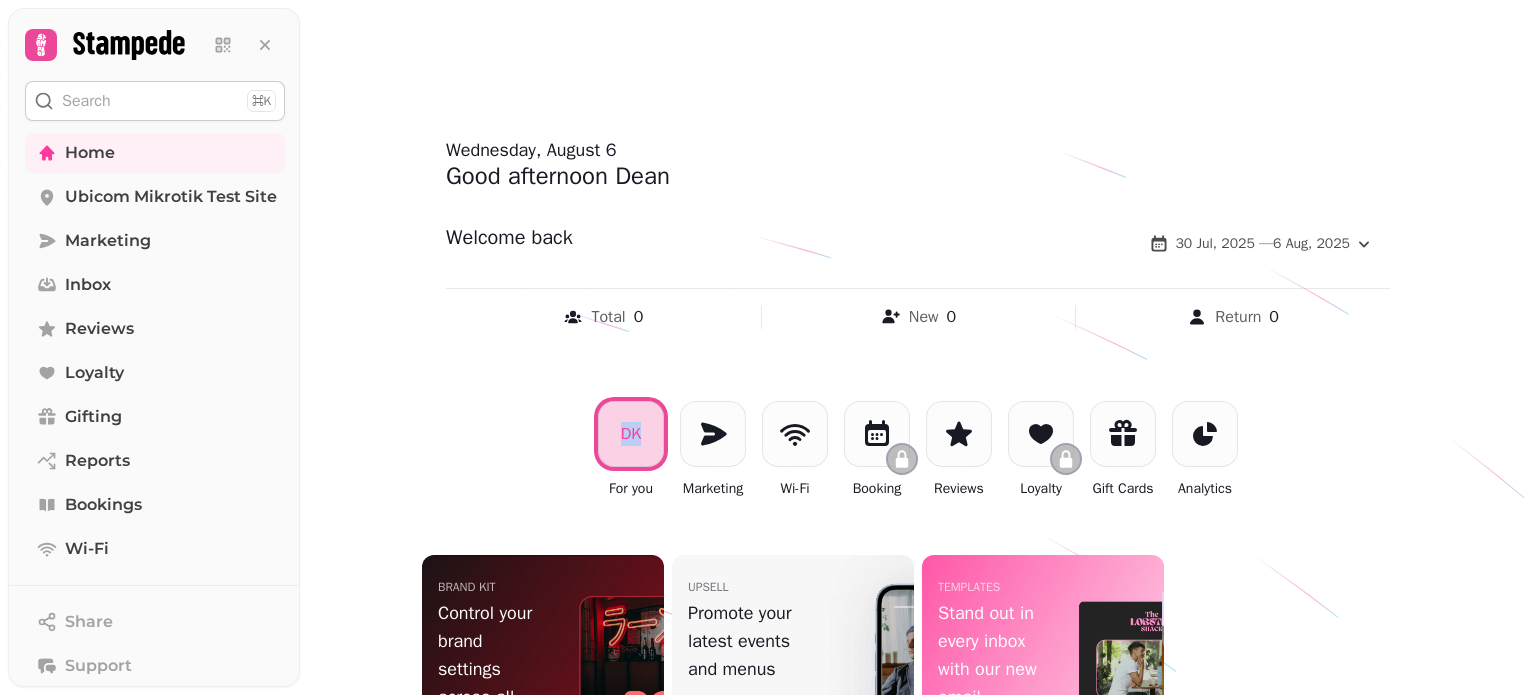 click at bounding box center (768, 347) 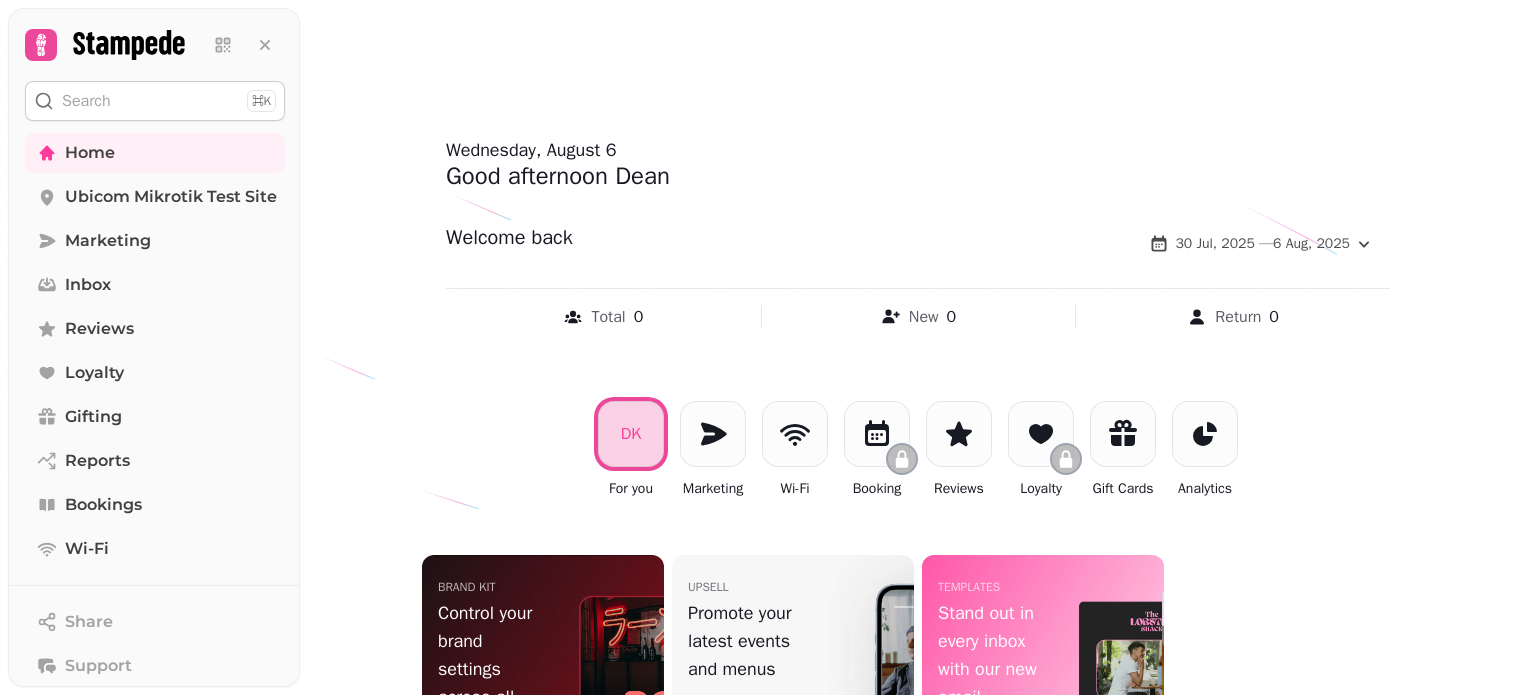 click at bounding box center [768, 347] 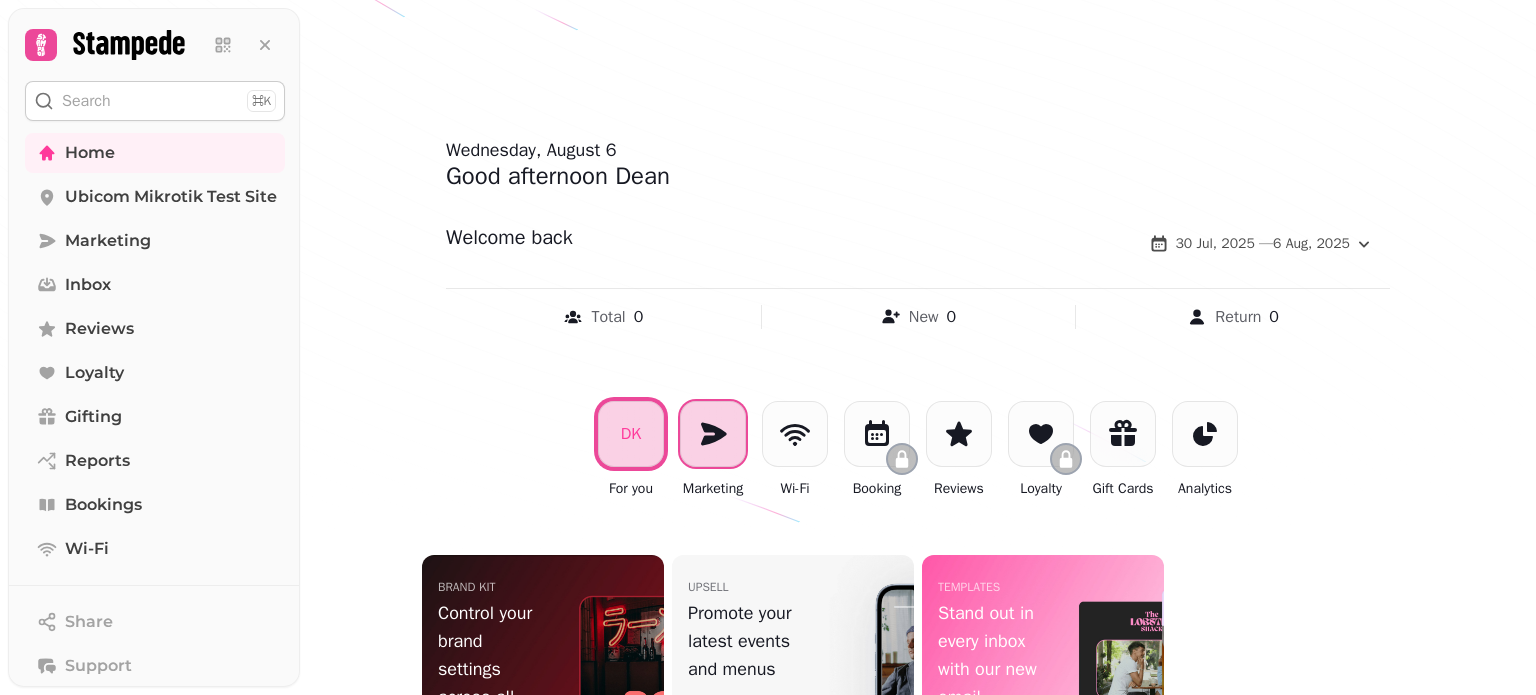 click 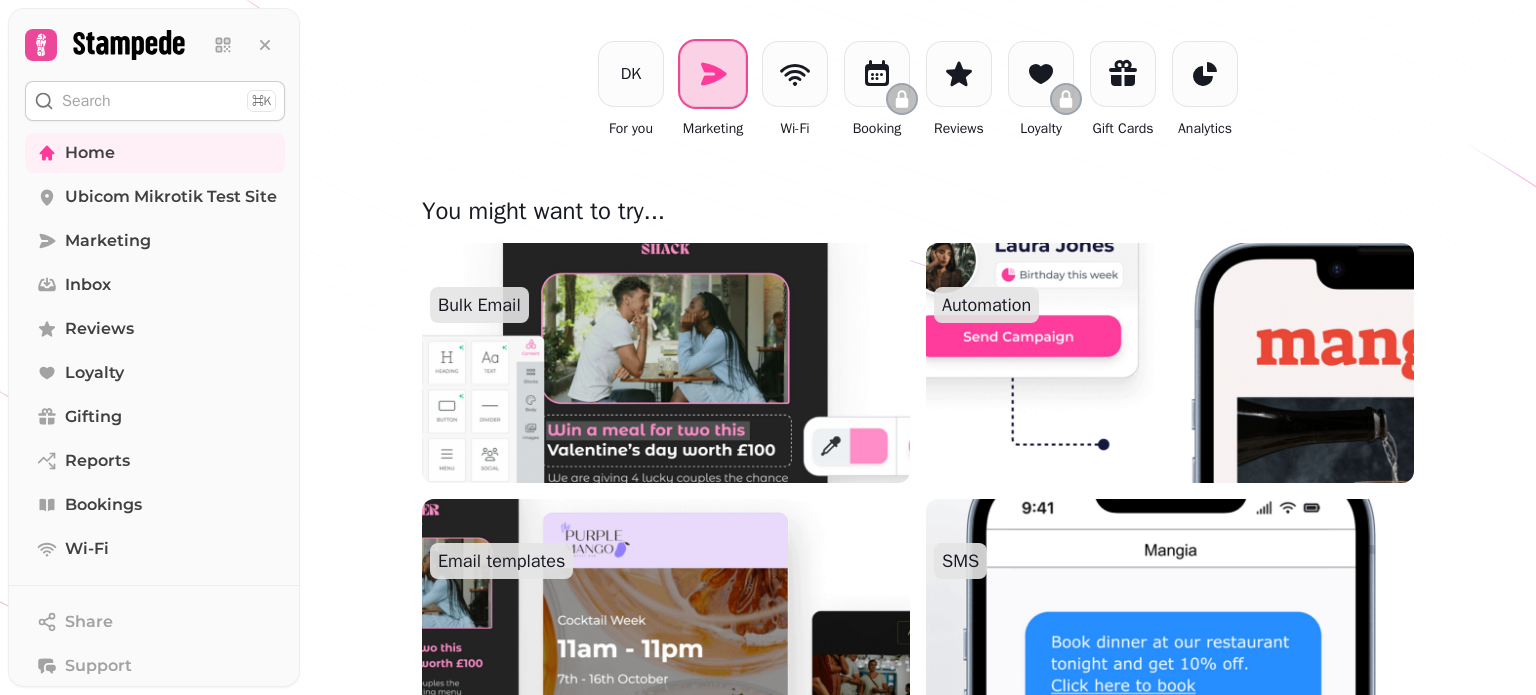 scroll, scrollTop: 400, scrollLeft: 0, axis: vertical 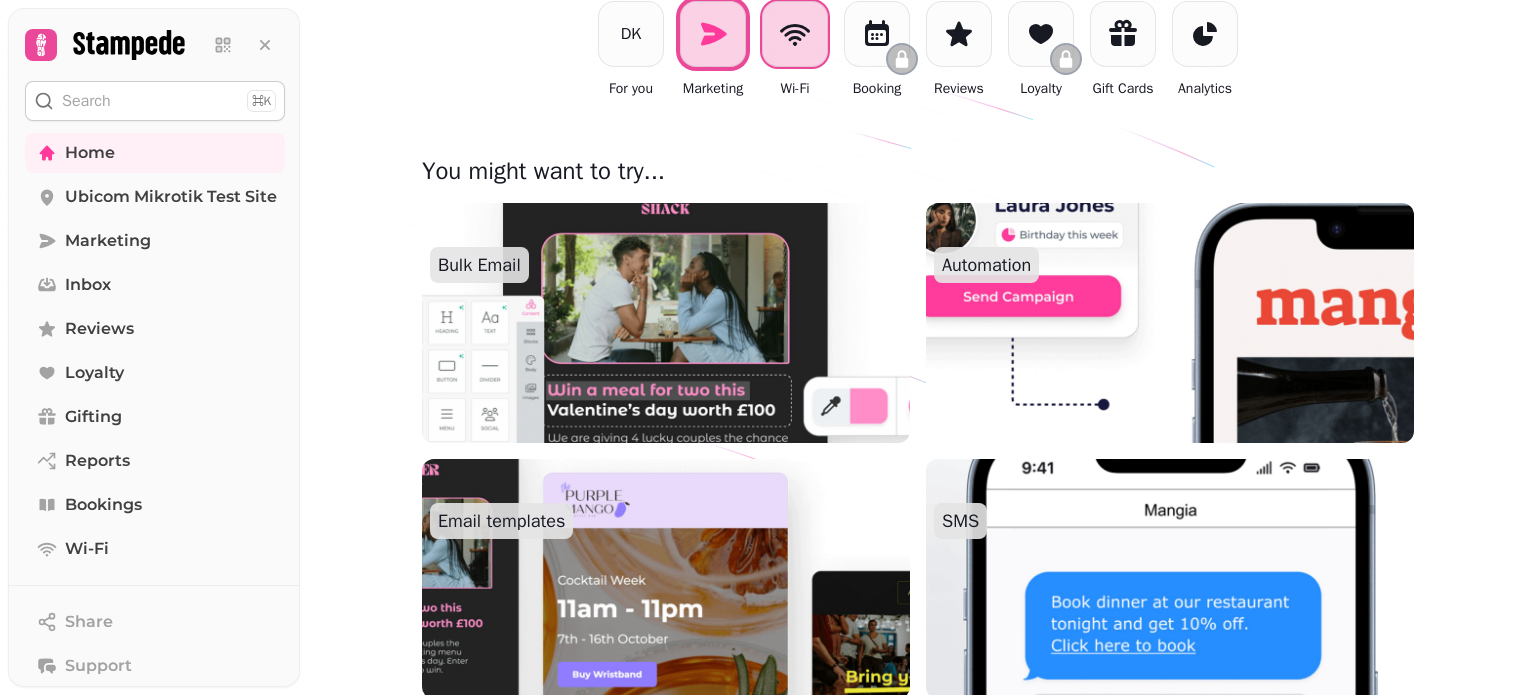 click 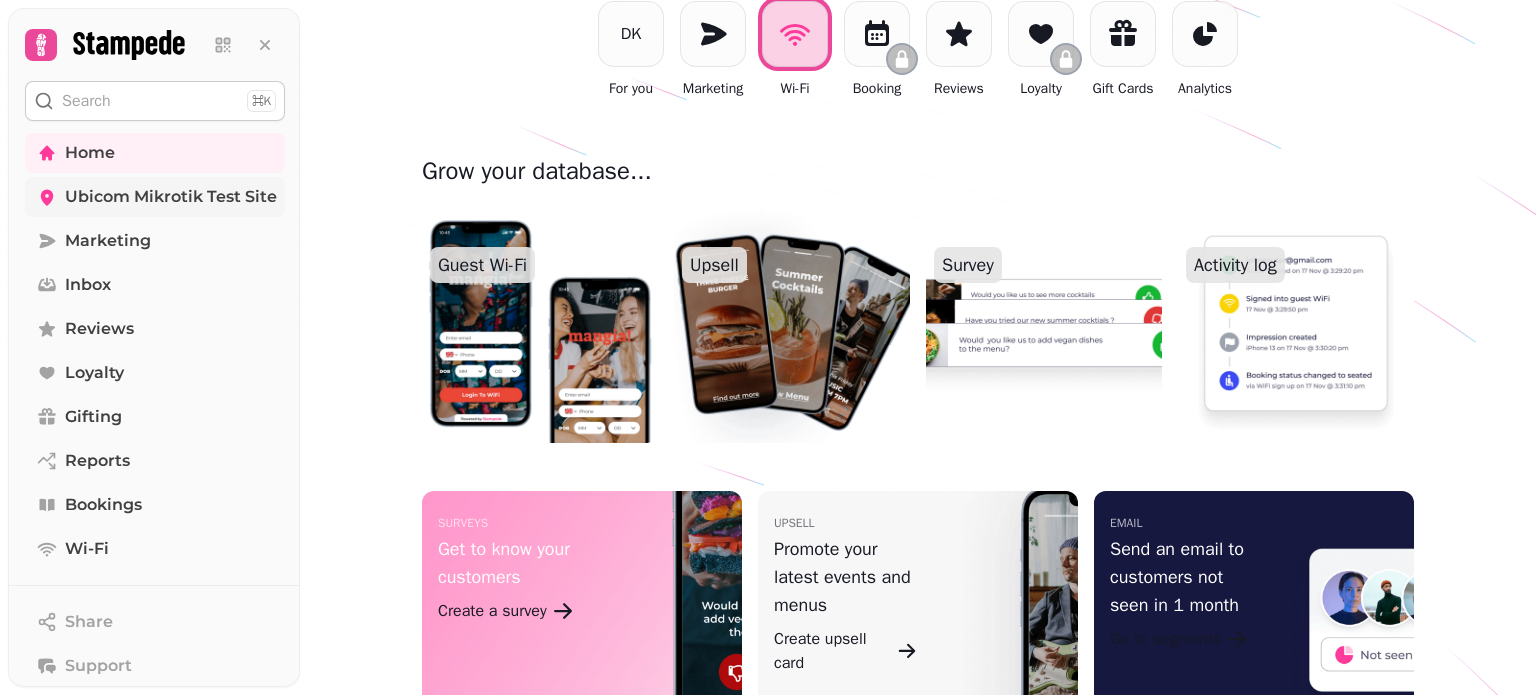 click on "Ubicom Mikrotik Test Site" at bounding box center [171, 197] 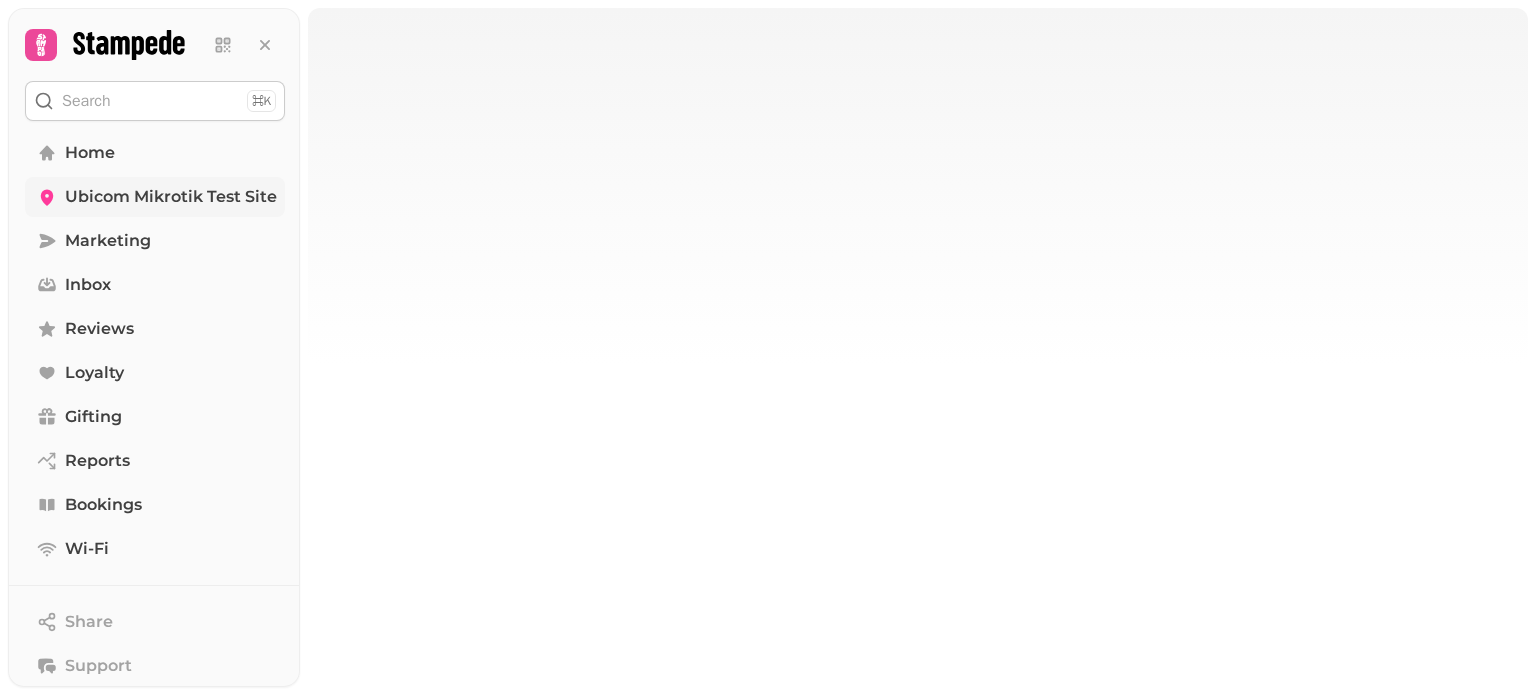 scroll, scrollTop: 0, scrollLeft: 0, axis: both 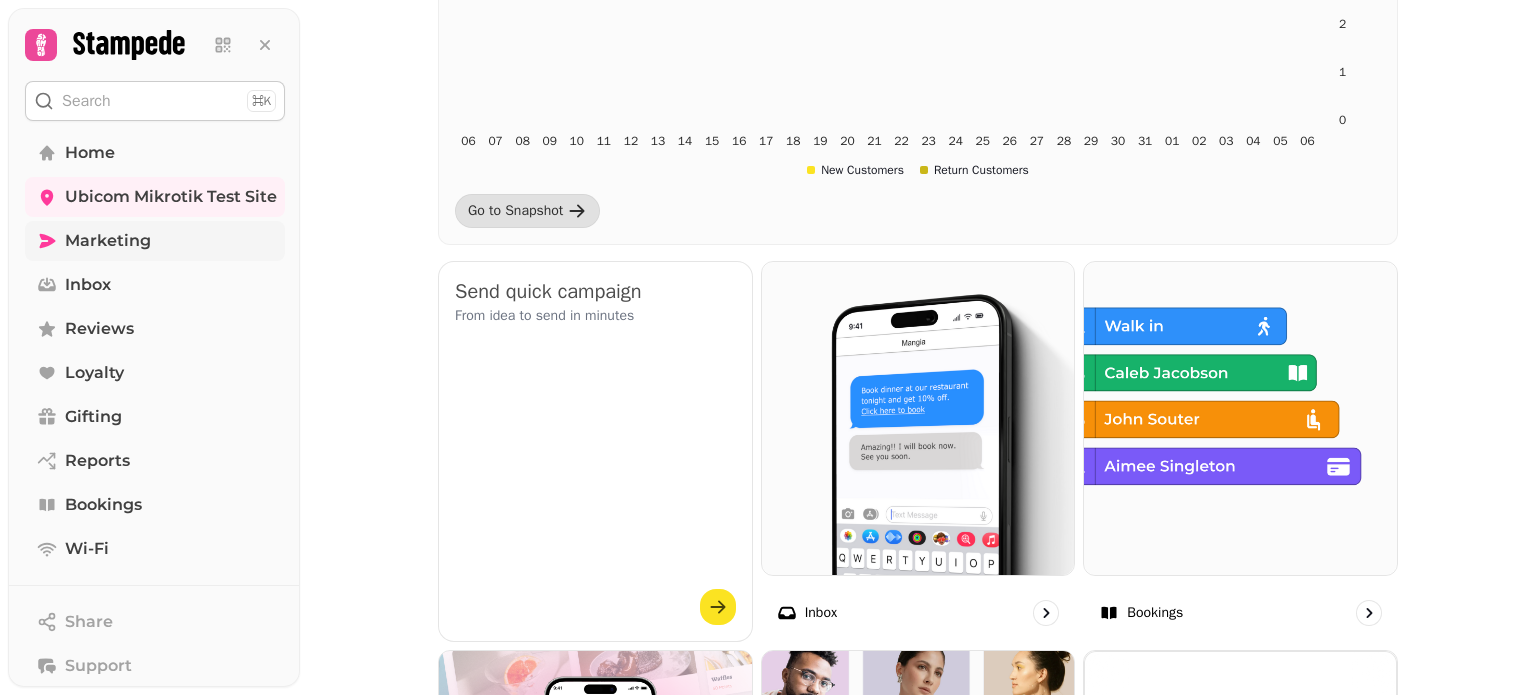 click on "Marketing" at bounding box center [108, 241] 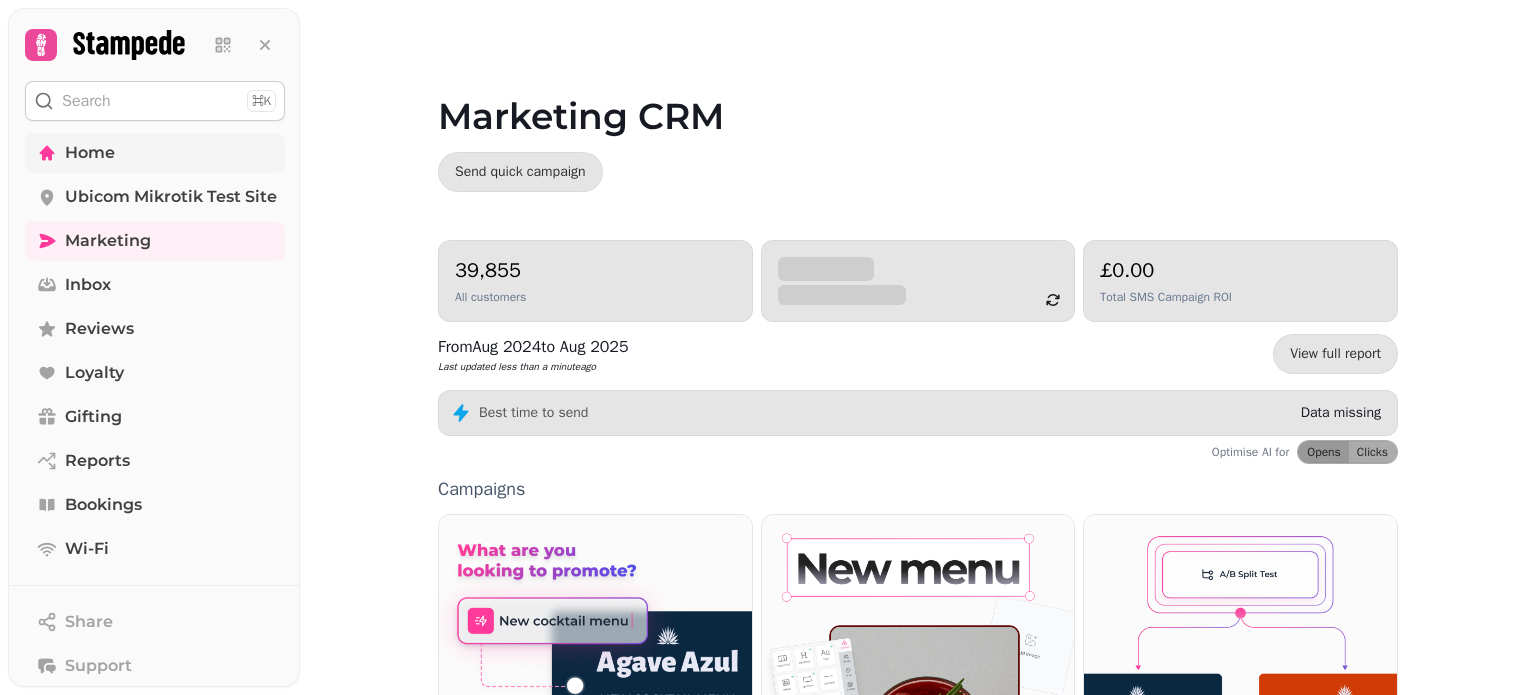click on "Home" at bounding box center [155, 153] 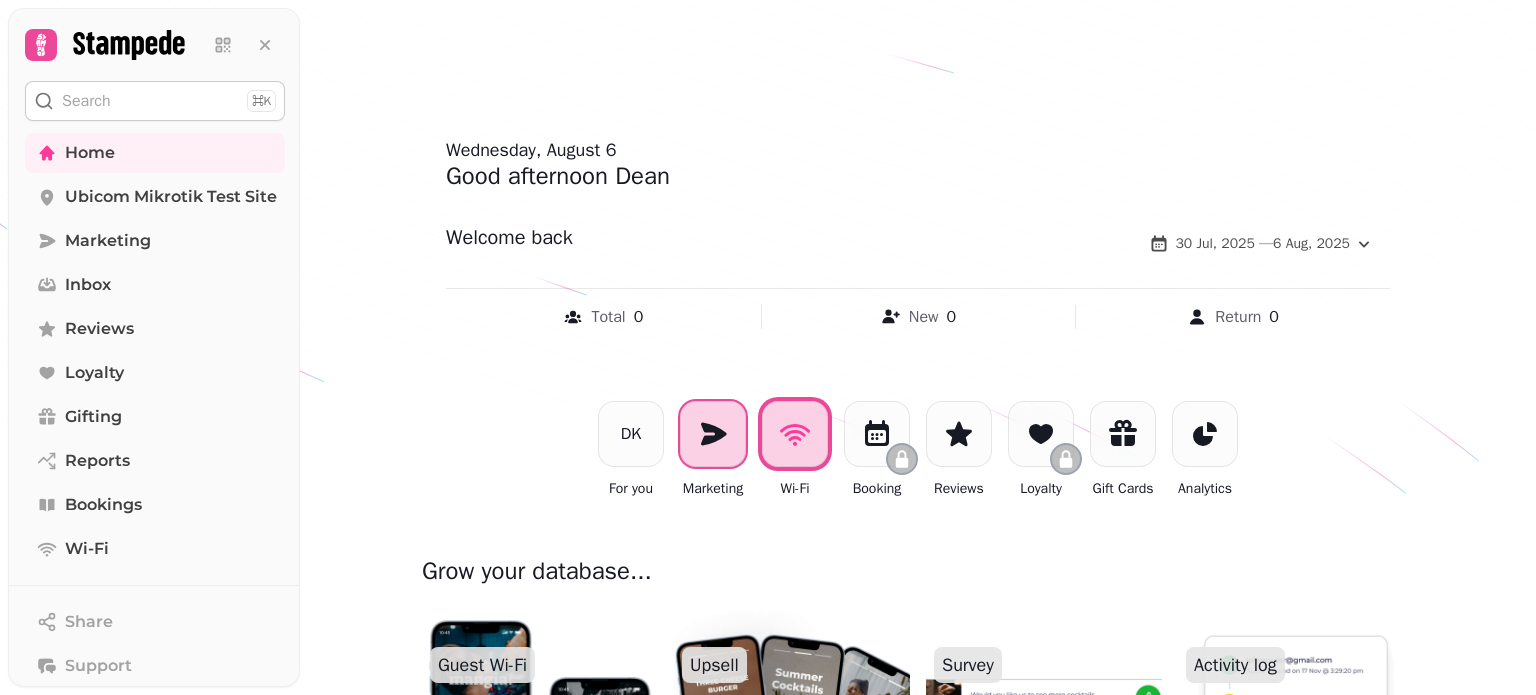click at bounding box center [713, 434] 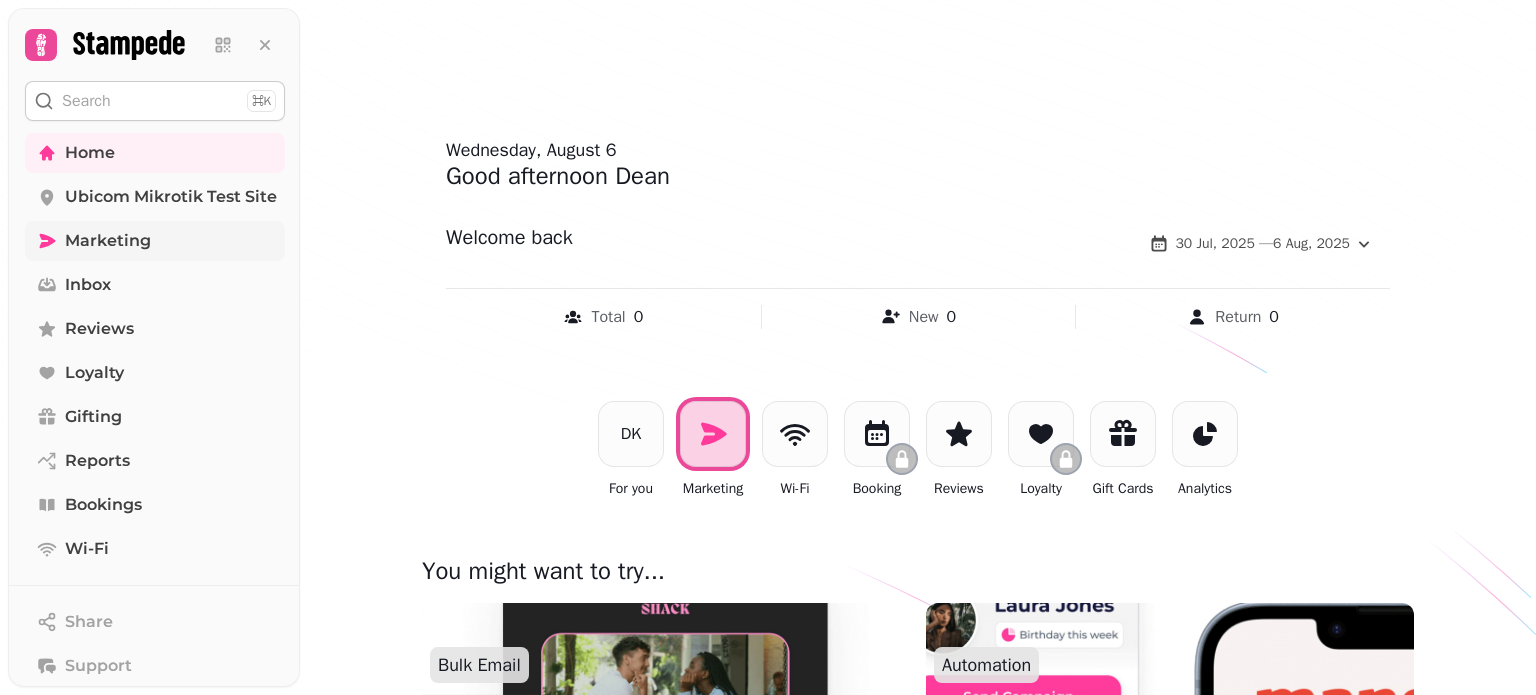 click on "Marketing" at bounding box center [108, 241] 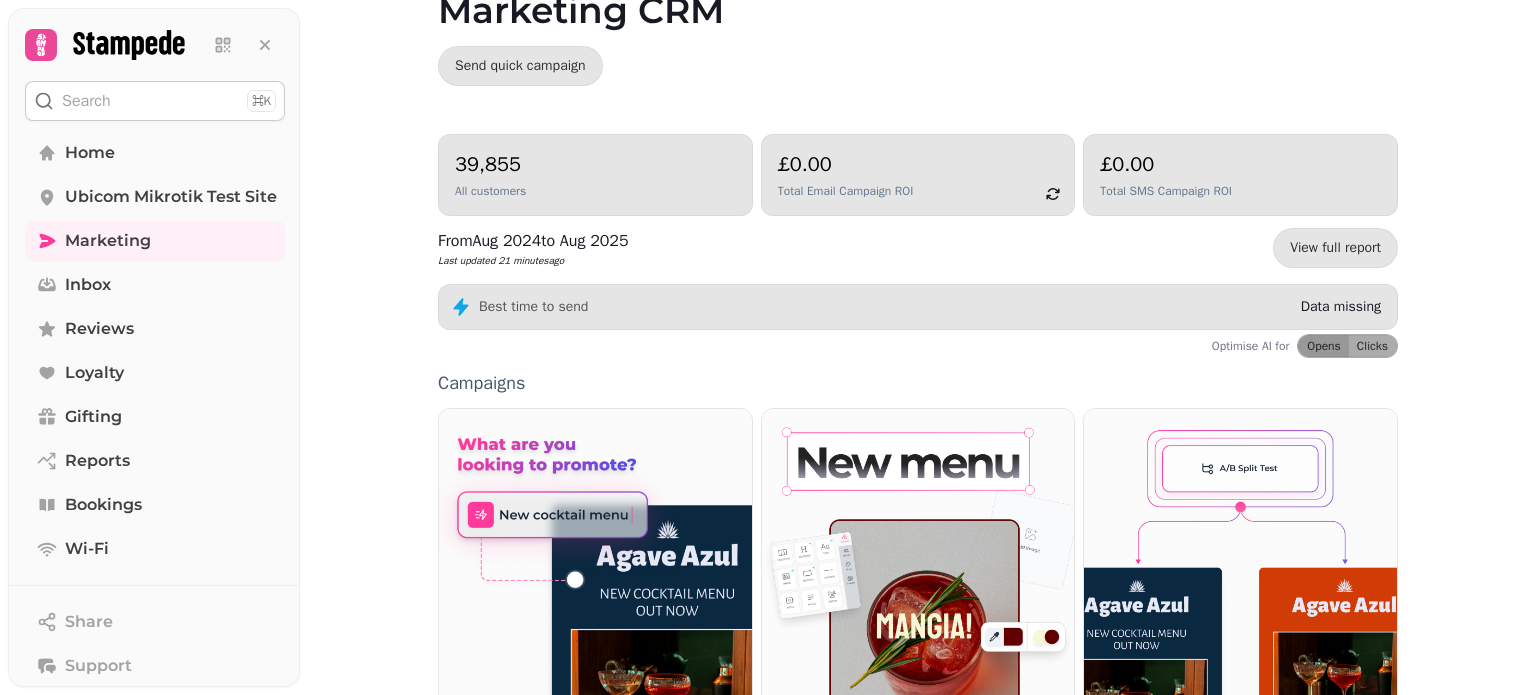 scroll, scrollTop: 120, scrollLeft: 0, axis: vertical 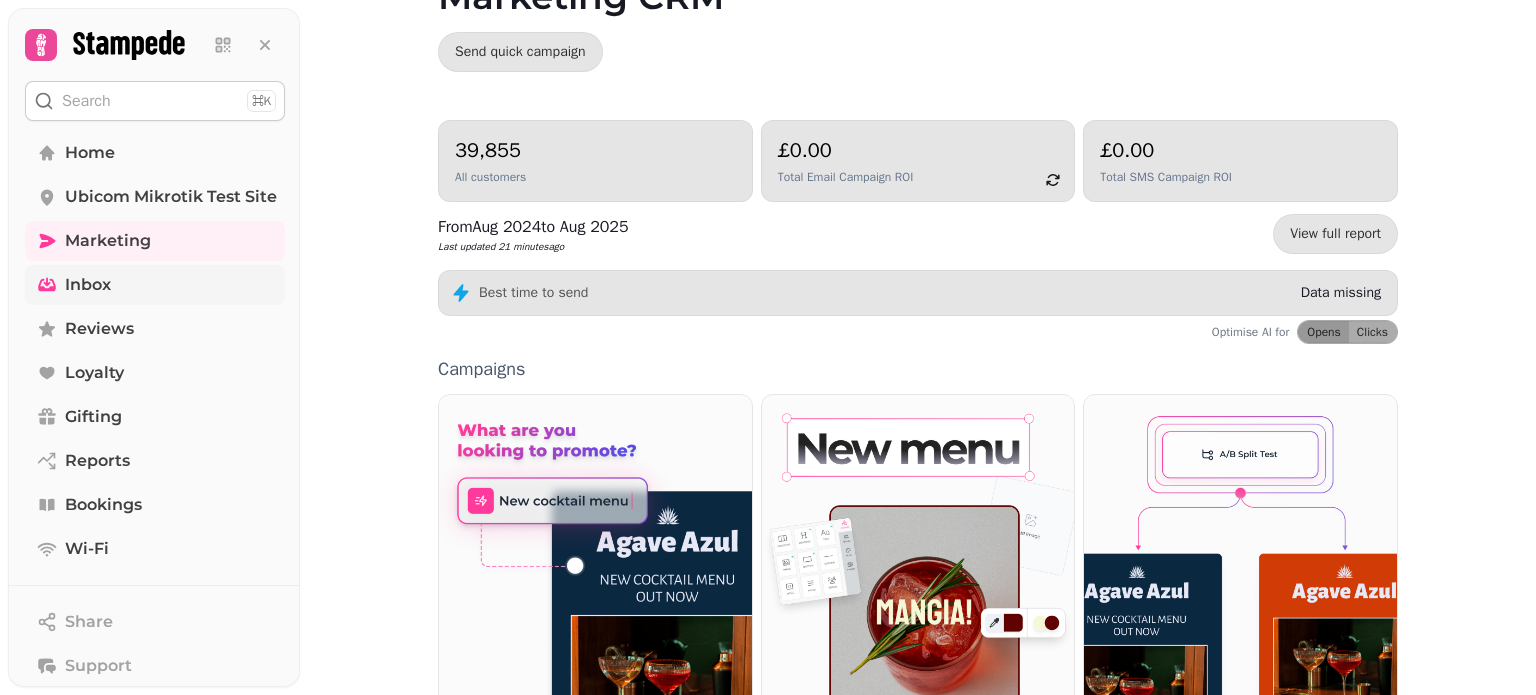 click on "Inbox" at bounding box center [88, 285] 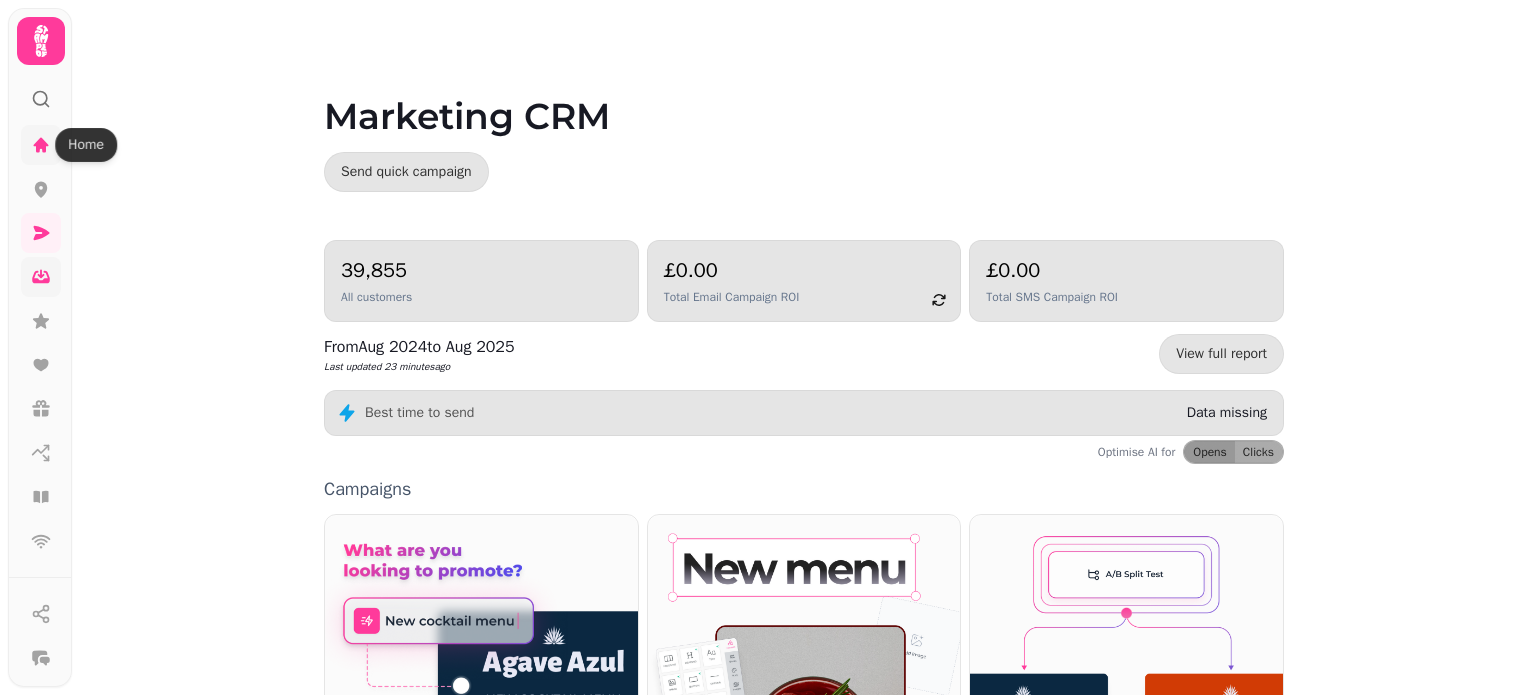 click 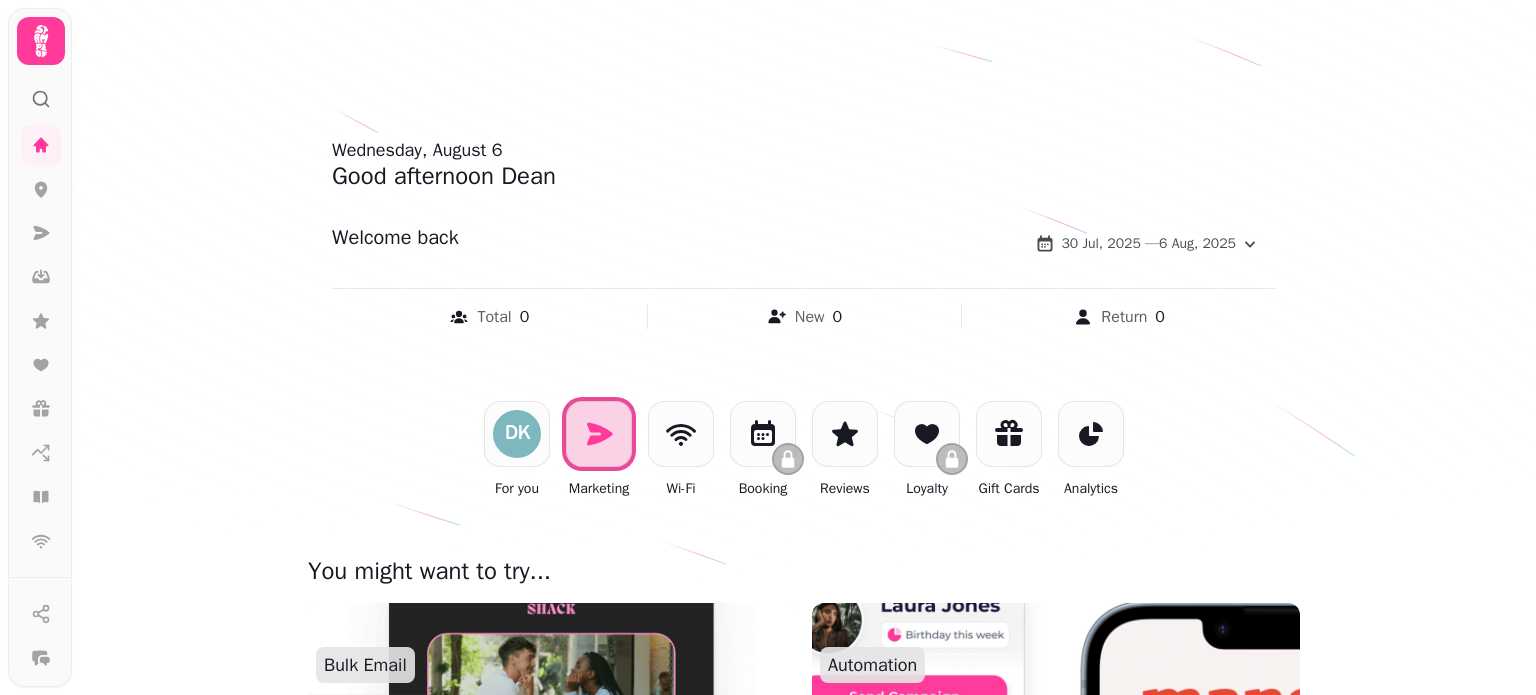 scroll, scrollTop: 0, scrollLeft: 0, axis: both 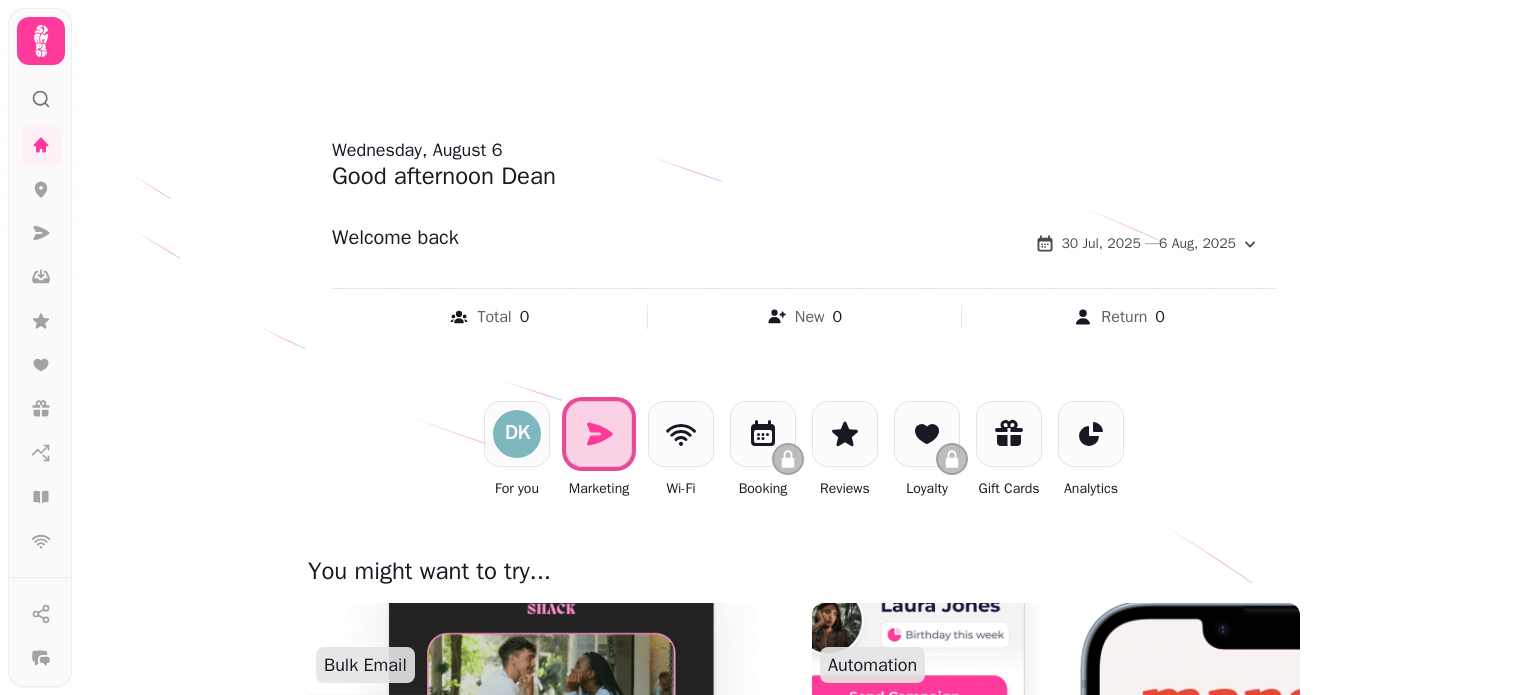 click at bounding box center [768, 347] 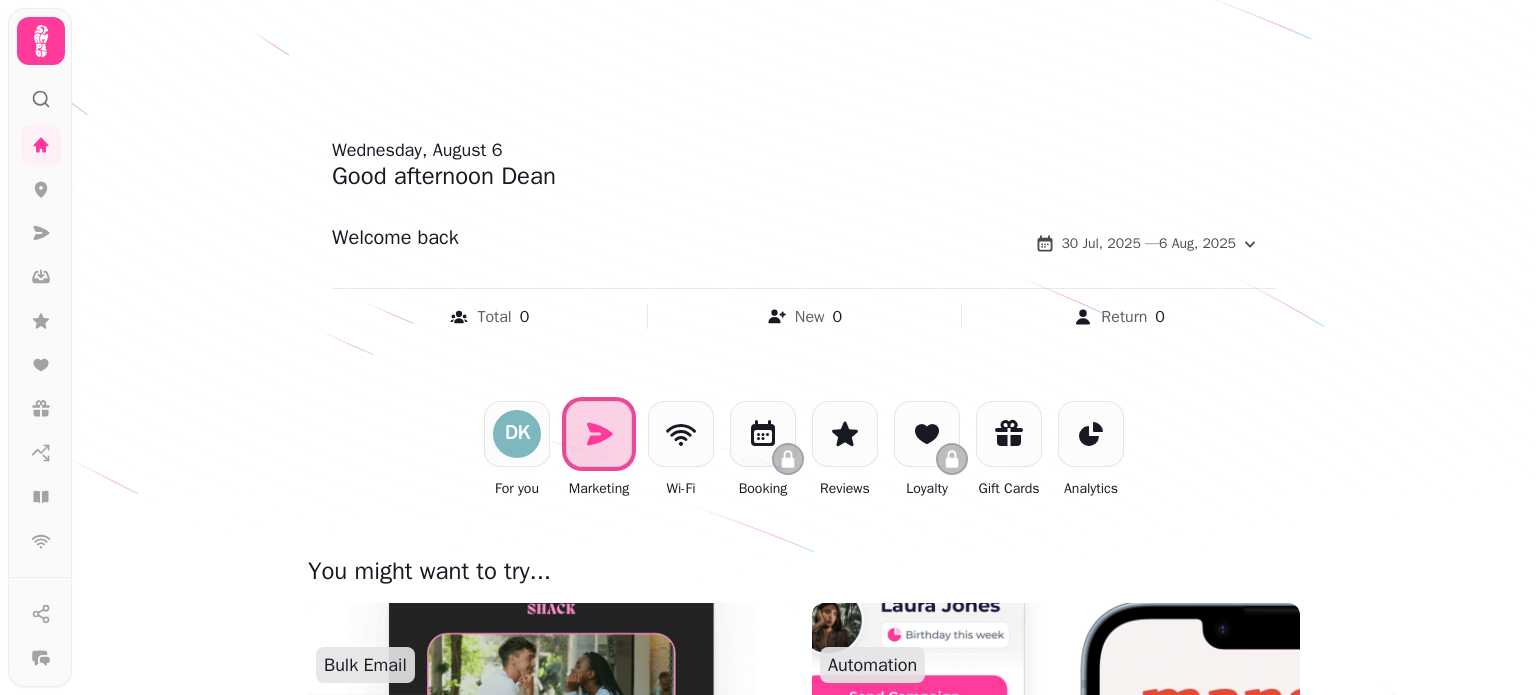 click at bounding box center (768, 347) 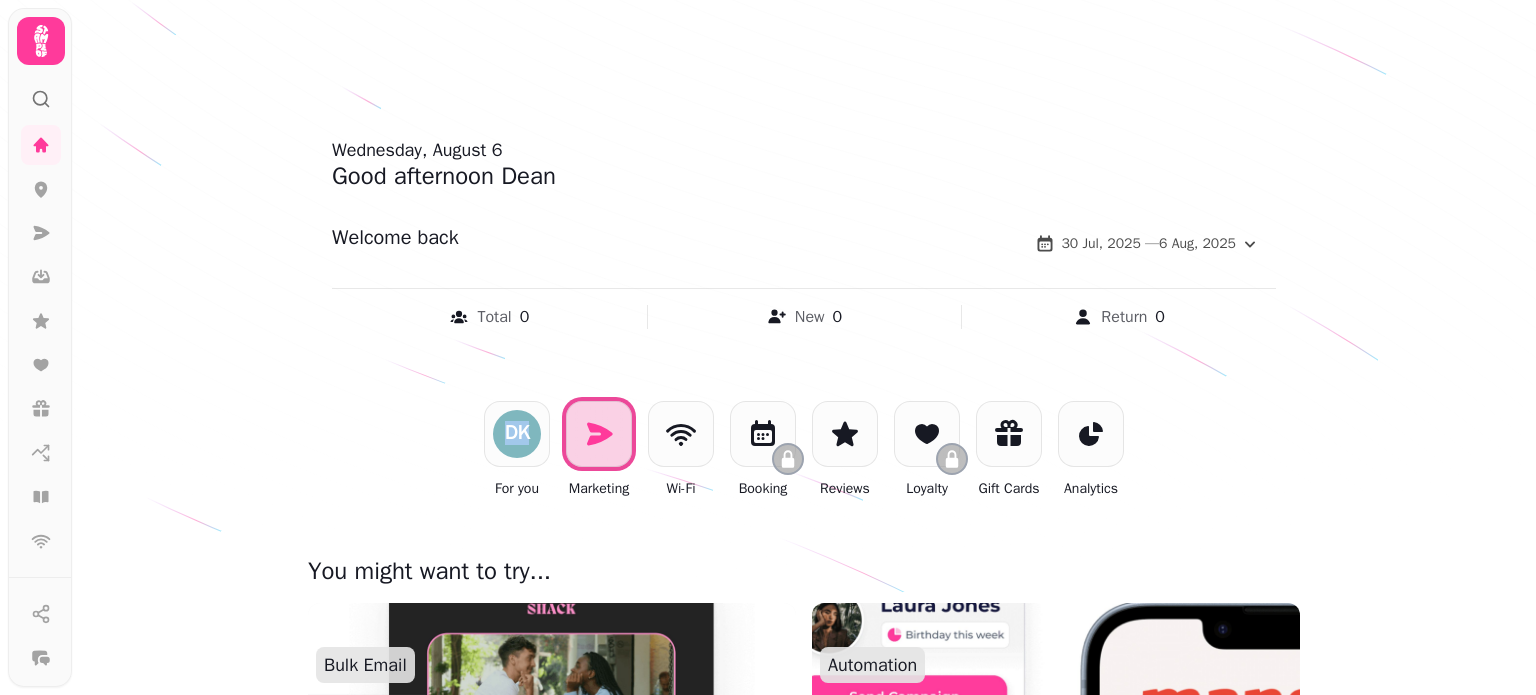 click at bounding box center (768, 347) 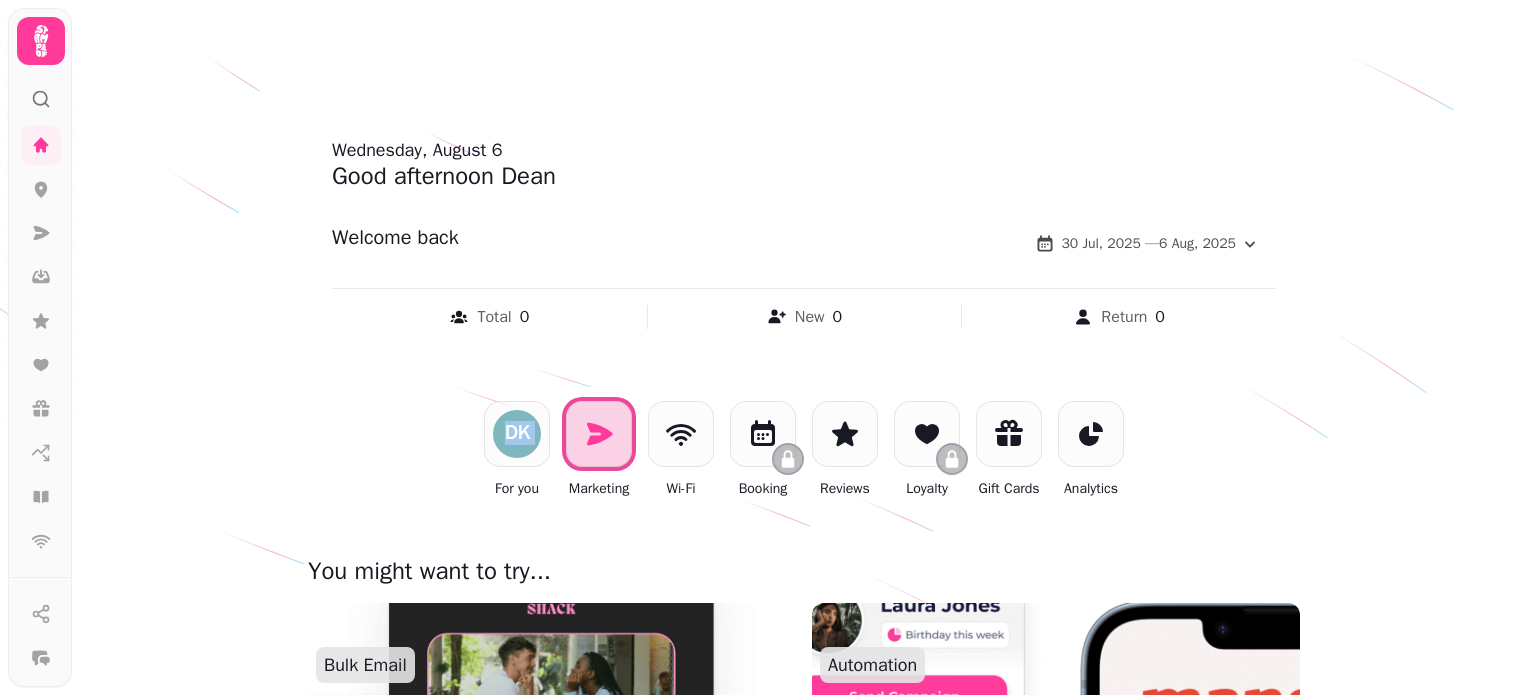 click at bounding box center (768, 347) 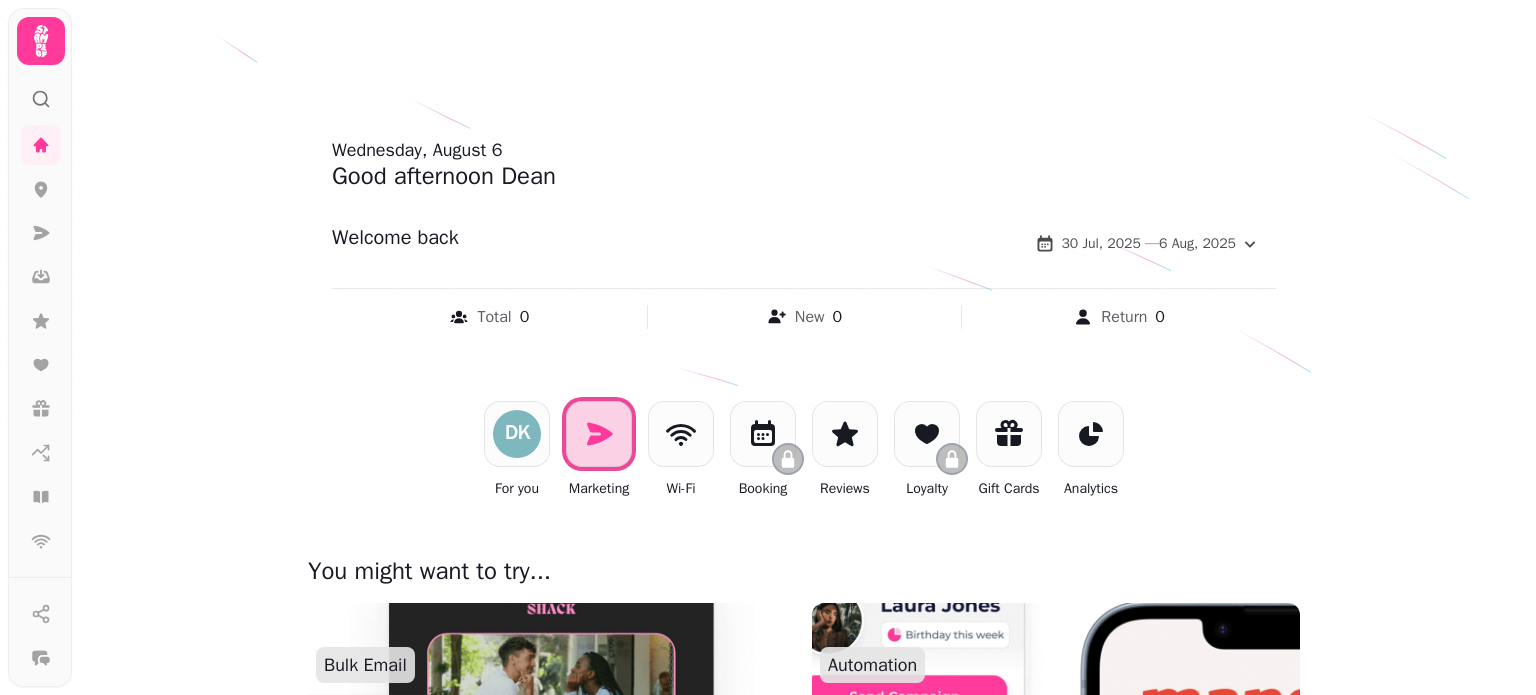 click at bounding box center [768, 347] 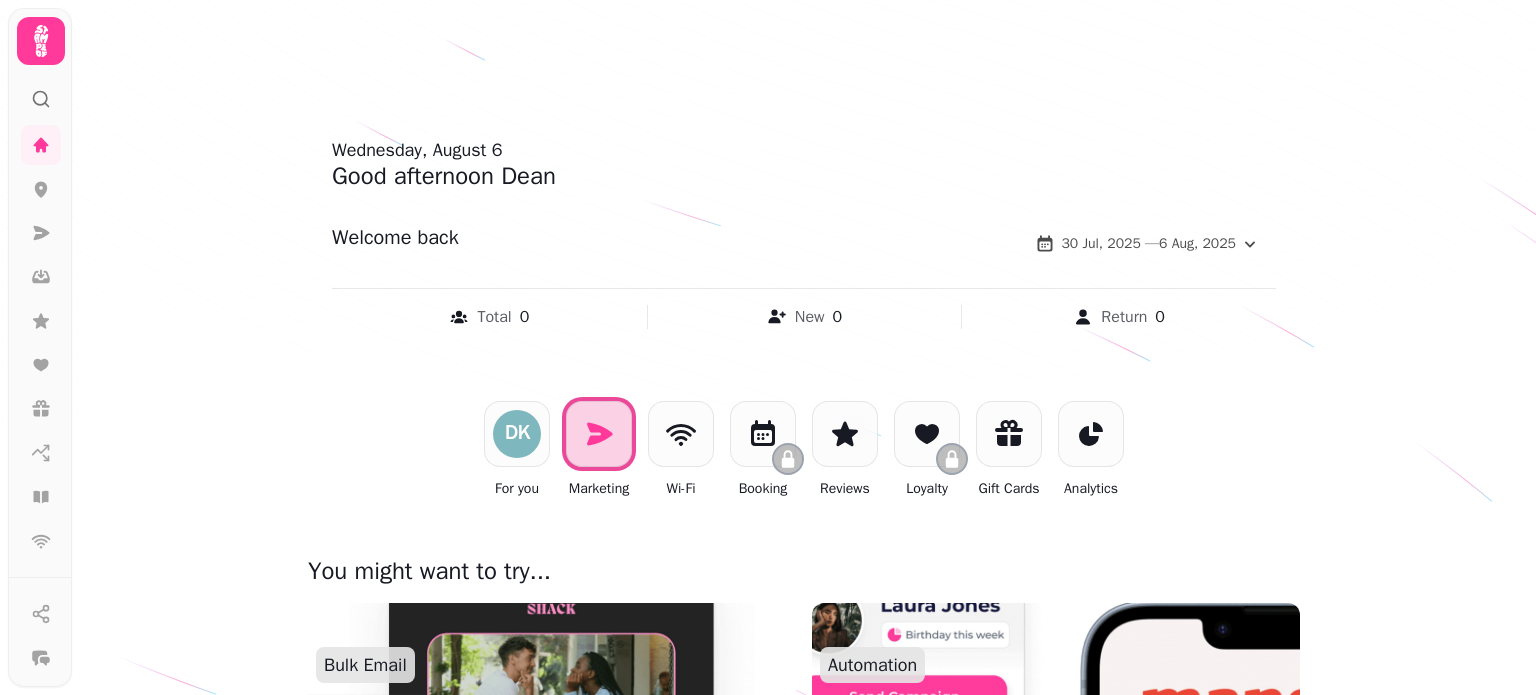 click at bounding box center (768, 347) 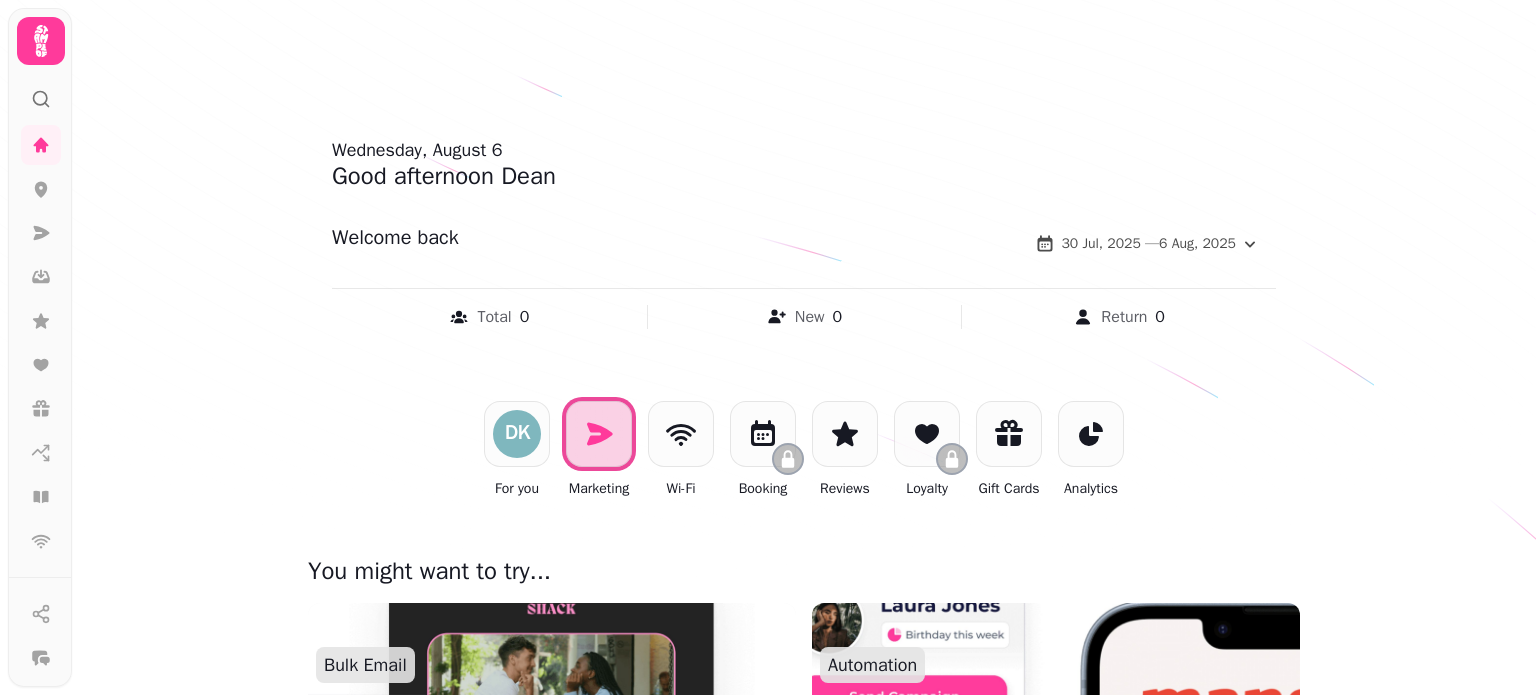 click at bounding box center (768, 347) 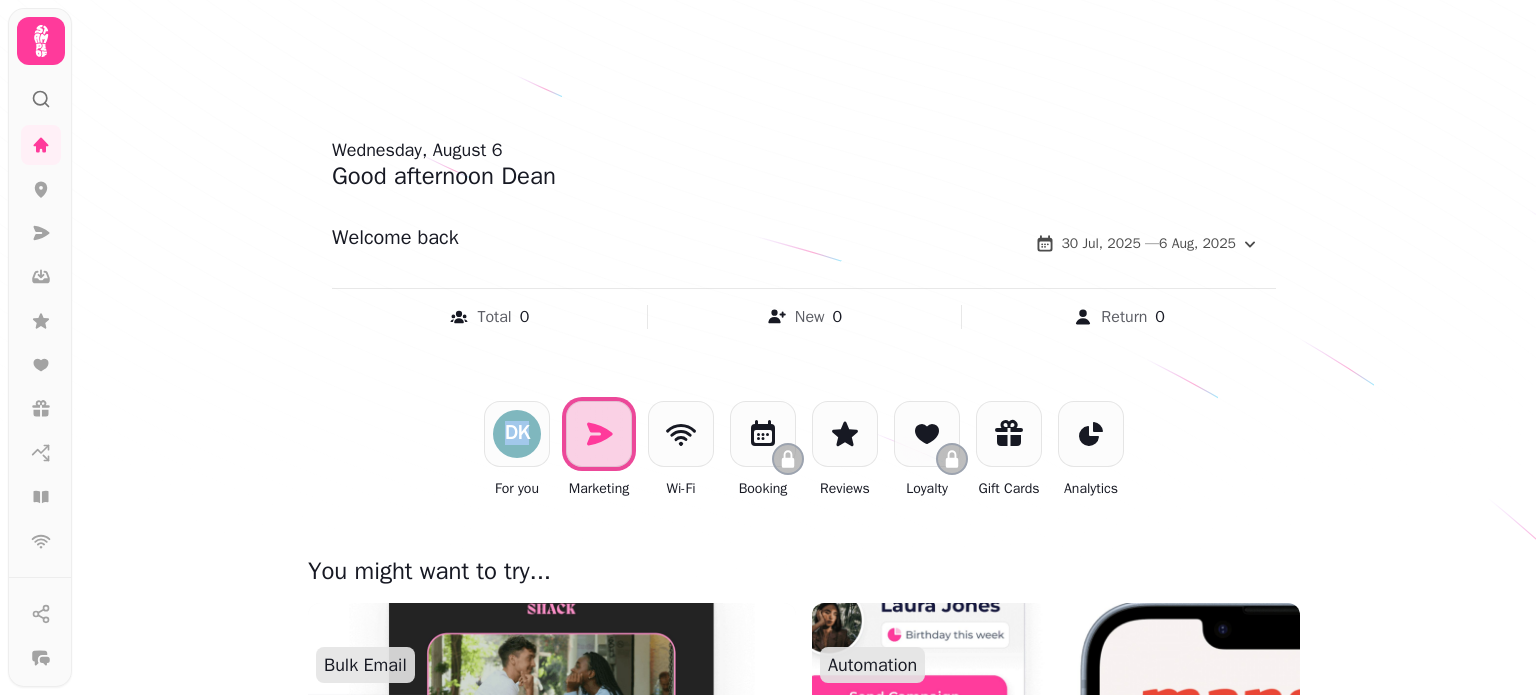 click at bounding box center [768, 347] 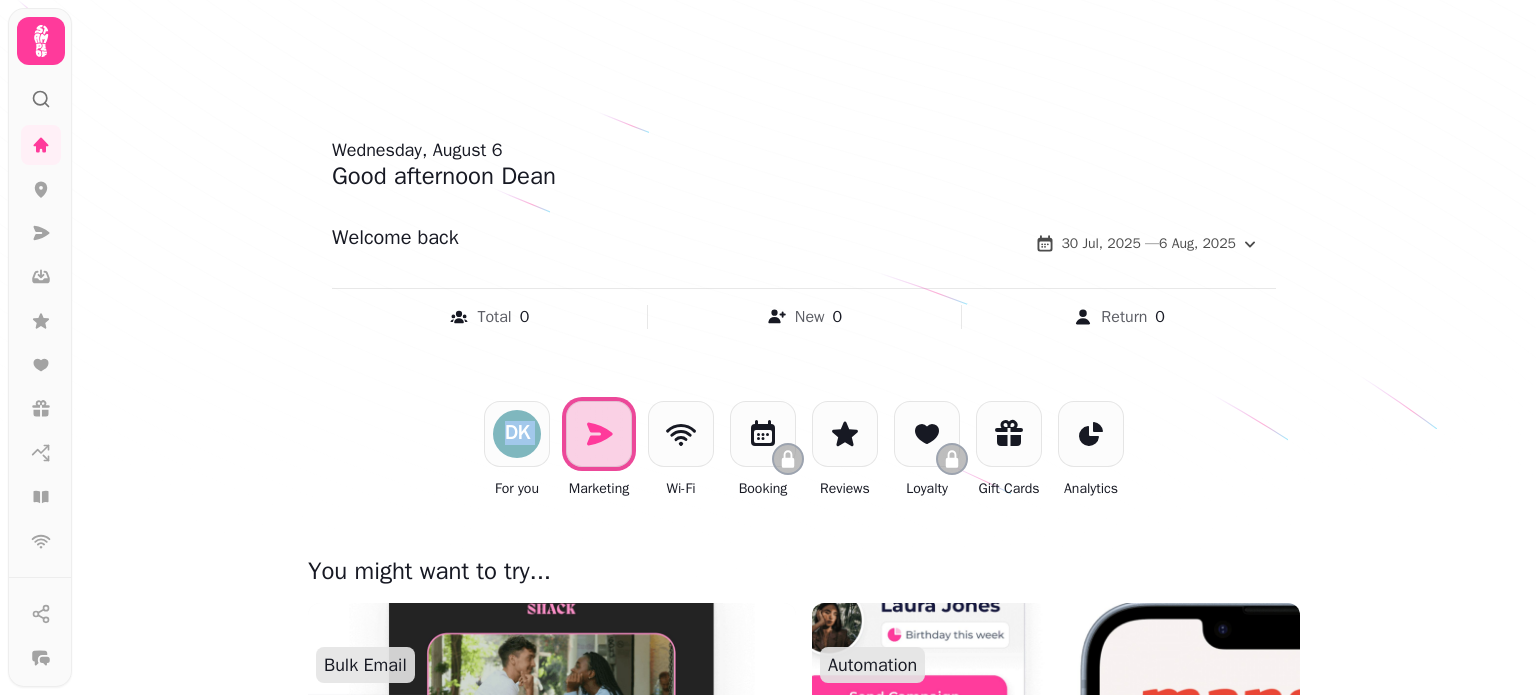 click at bounding box center (768, 347) 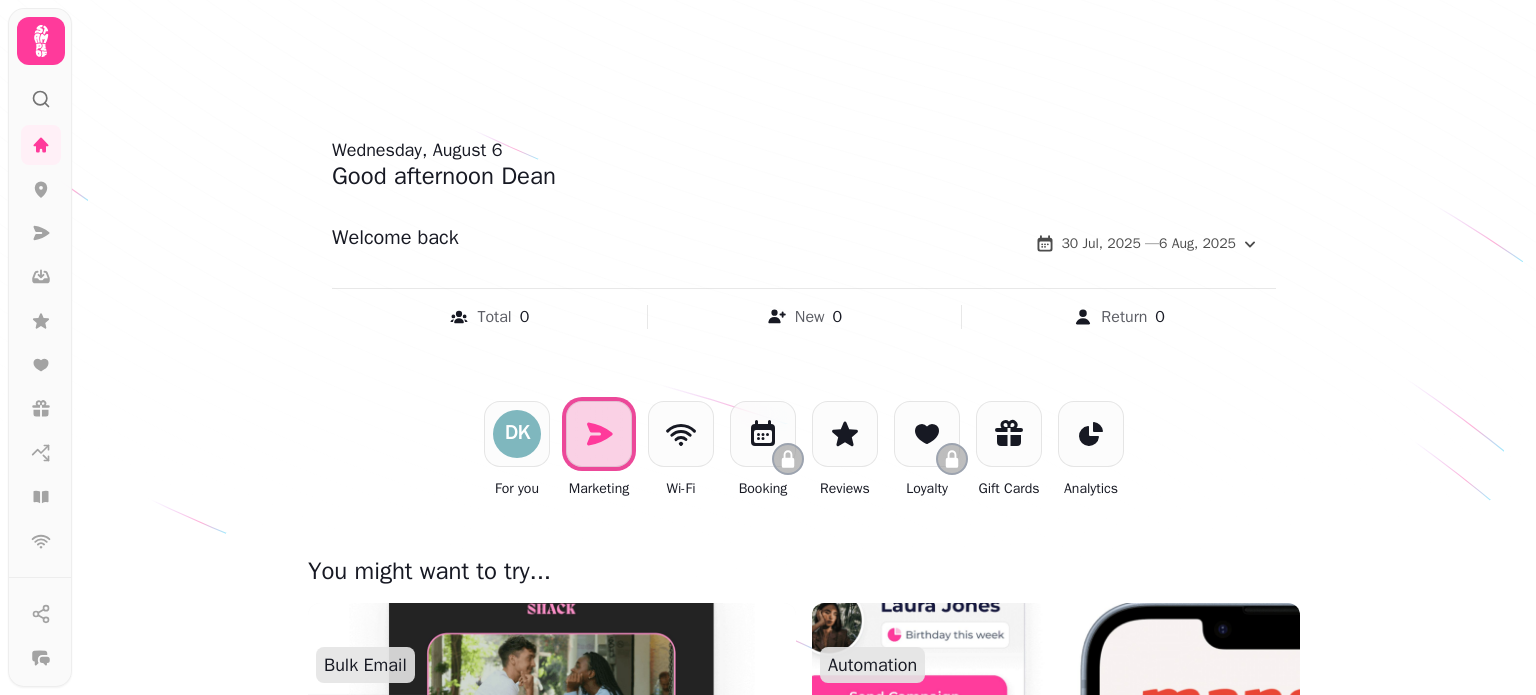 drag, startPoint x: 1523, startPoint y: 268, endPoint x: 1535, endPoint y: 323, distance: 56.293873 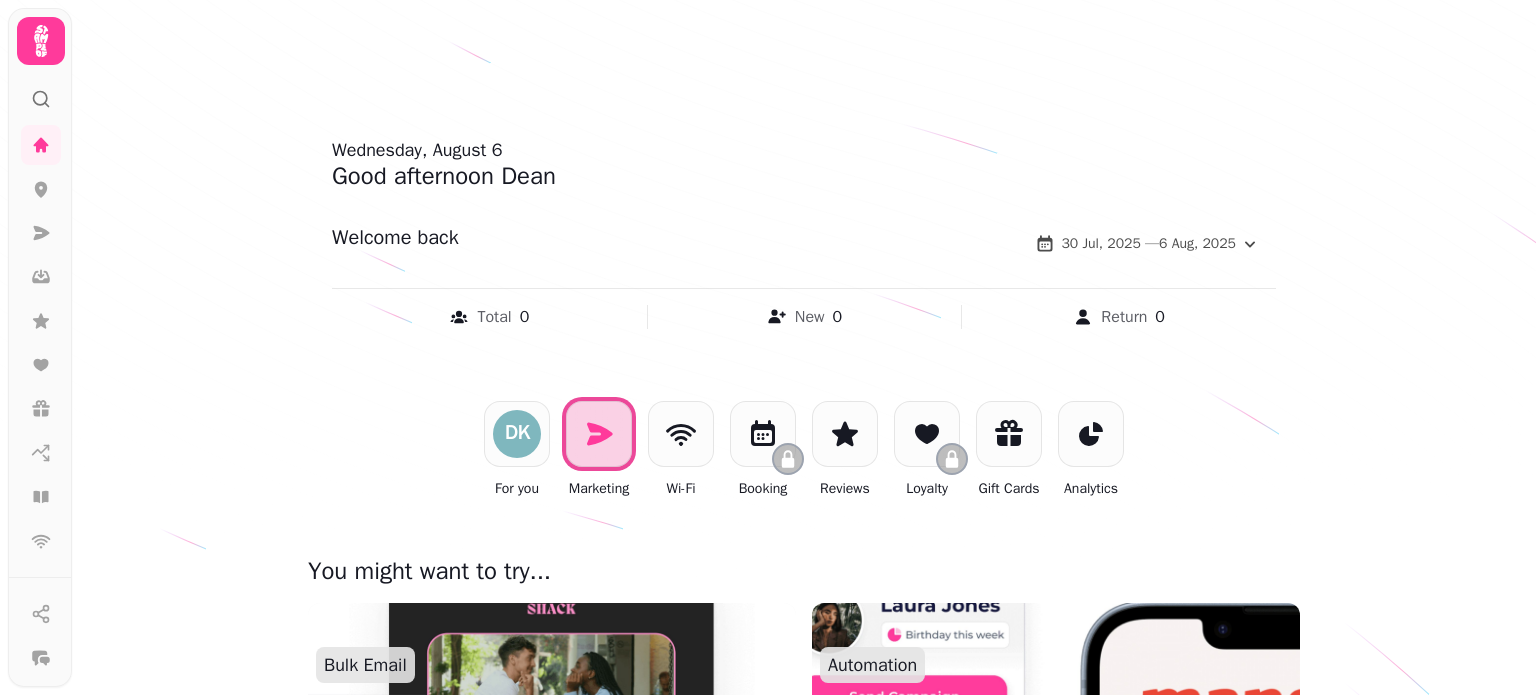 scroll, scrollTop: 0, scrollLeft: 0, axis: both 